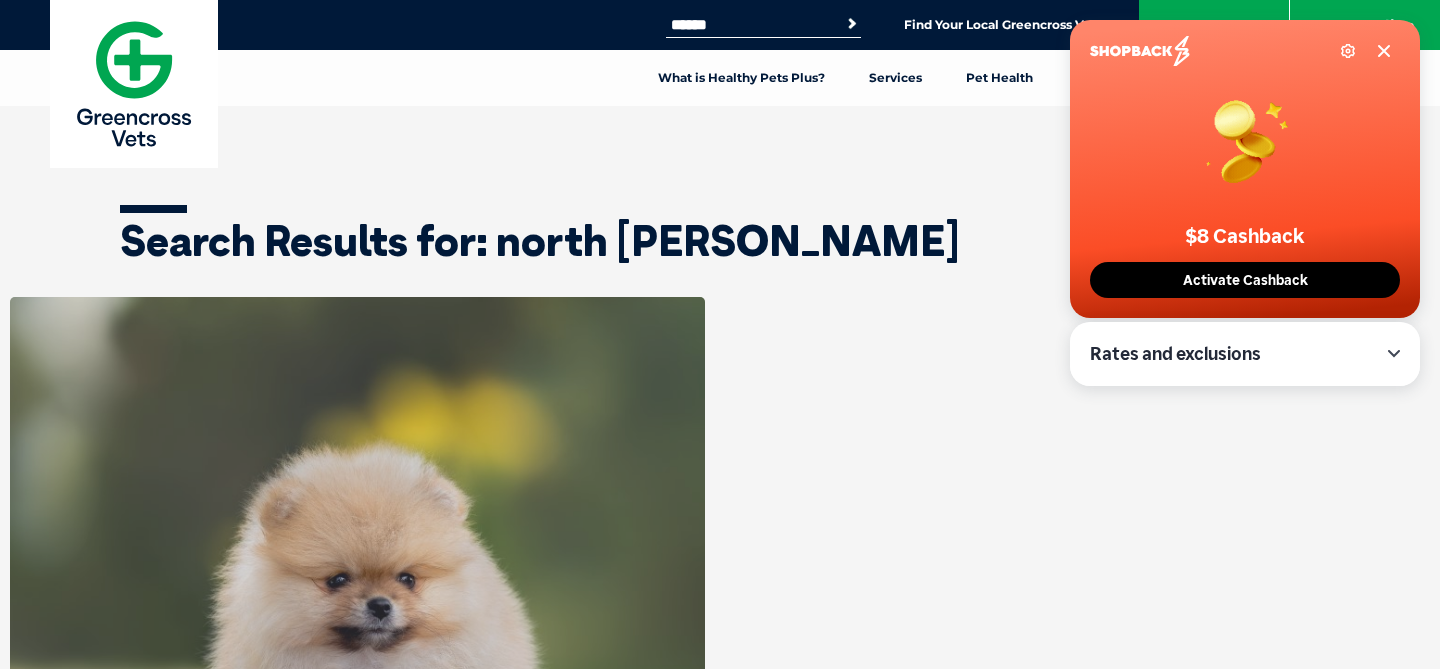 scroll, scrollTop: 541, scrollLeft: 0, axis: vertical 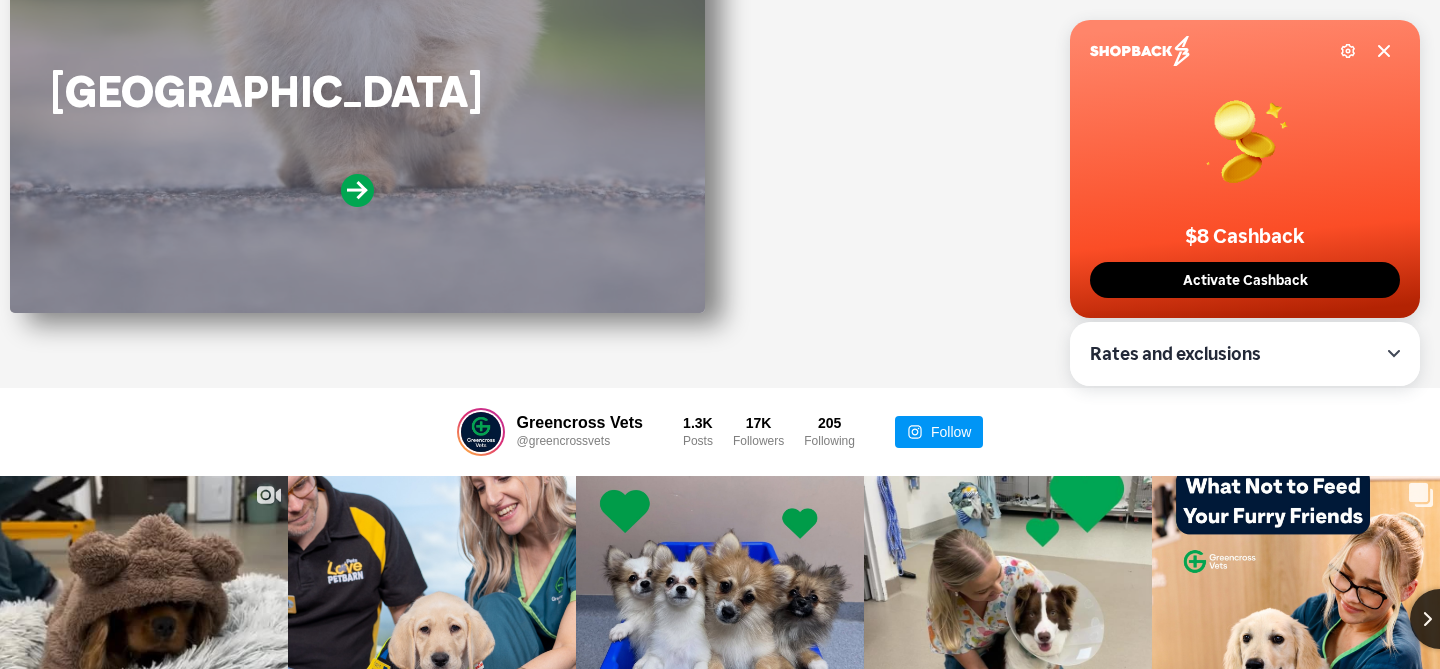 click at bounding box center [357, 221] 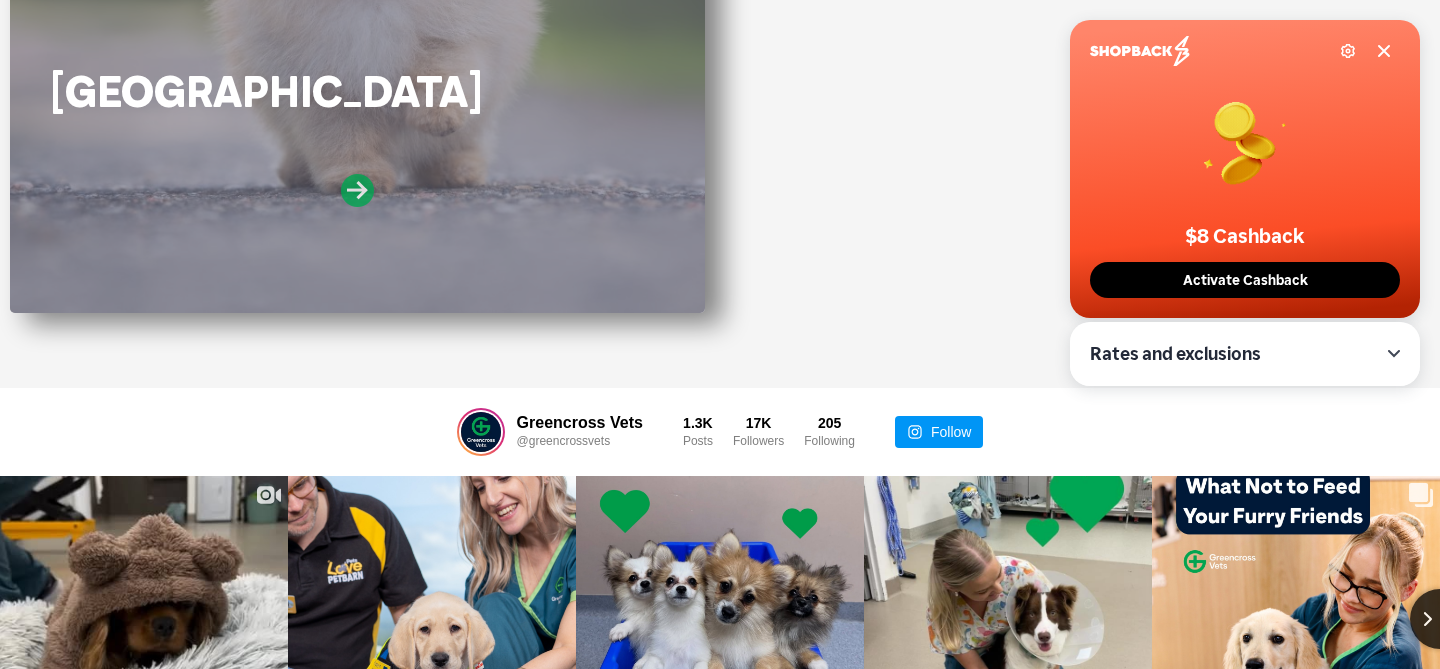 click at bounding box center [357, 190] 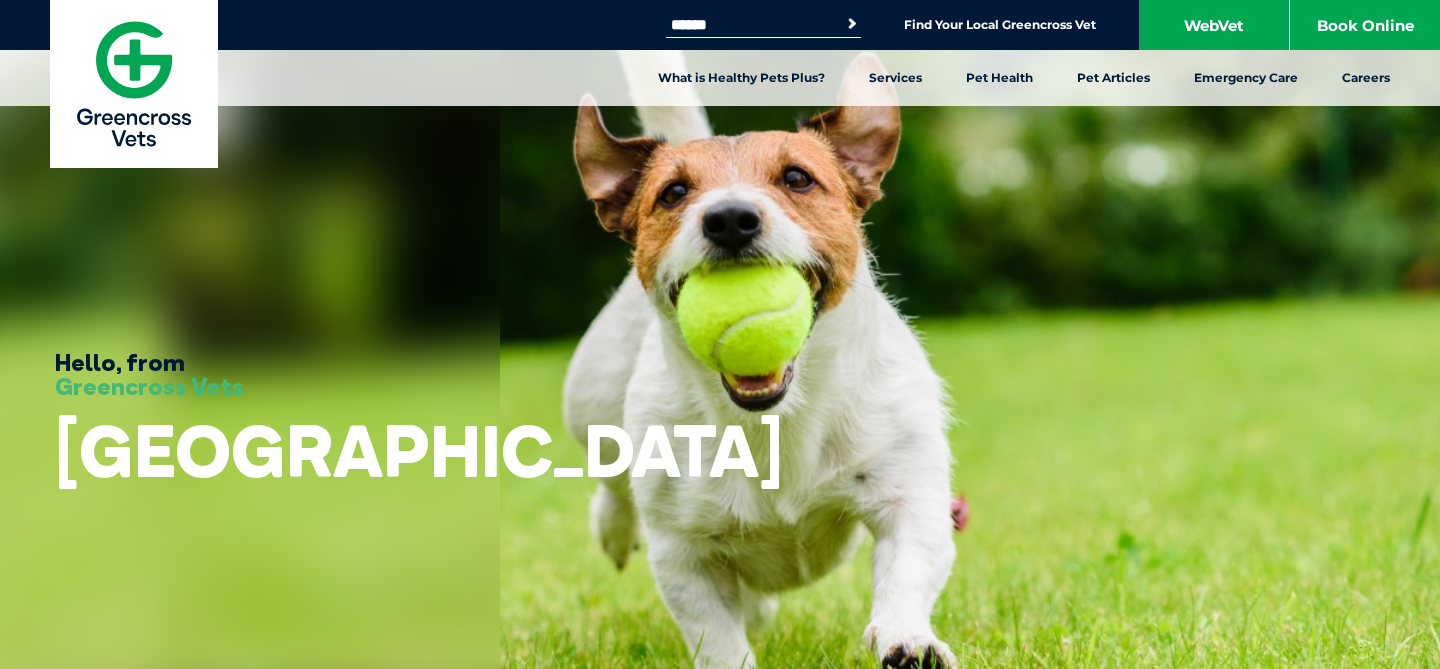 scroll, scrollTop: 0, scrollLeft: 0, axis: both 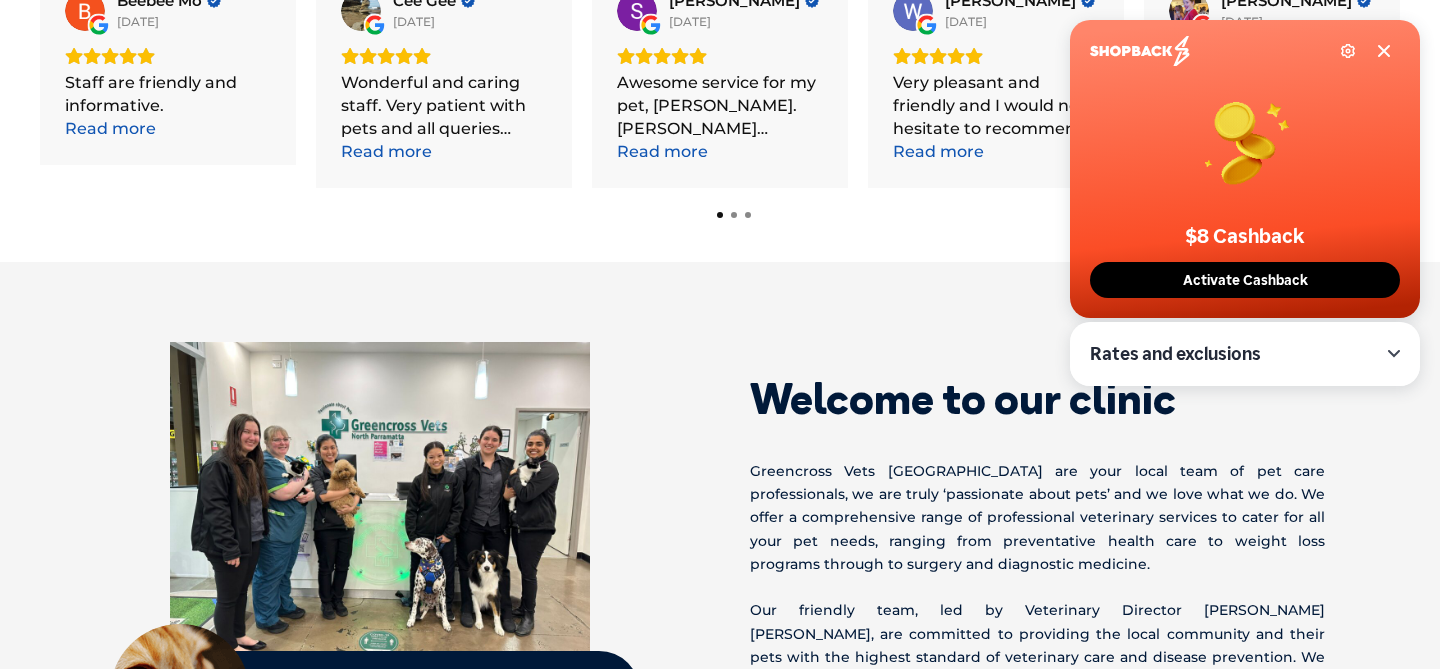 click 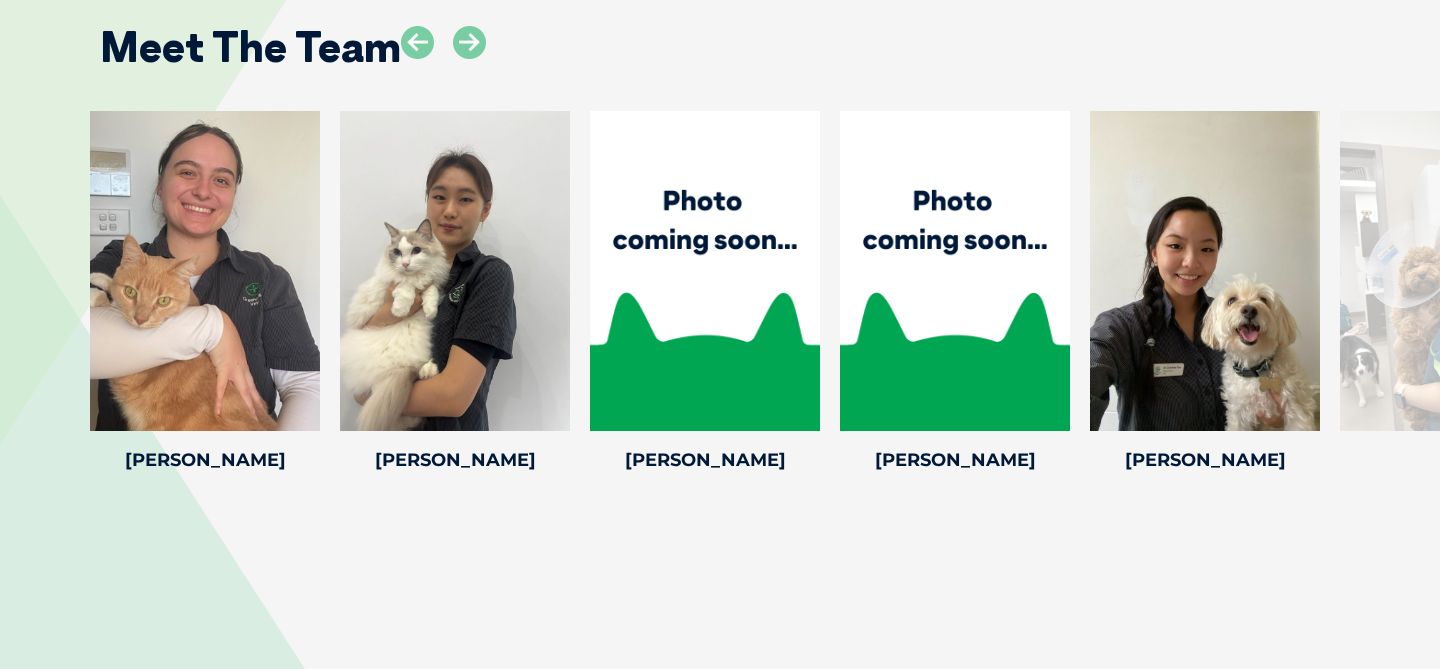 scroll, scrollTop: 3036, scrollLeft: 0, axis: vertical 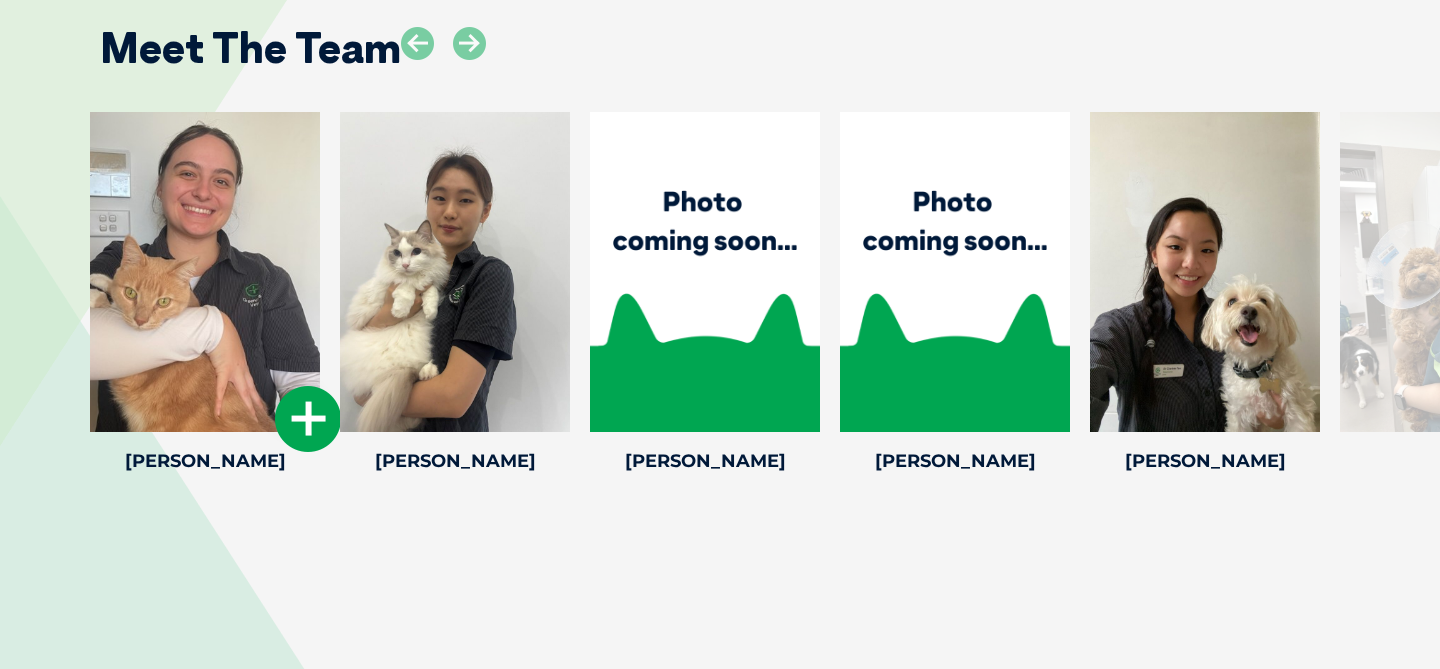 click at bounding box center [308, 419] 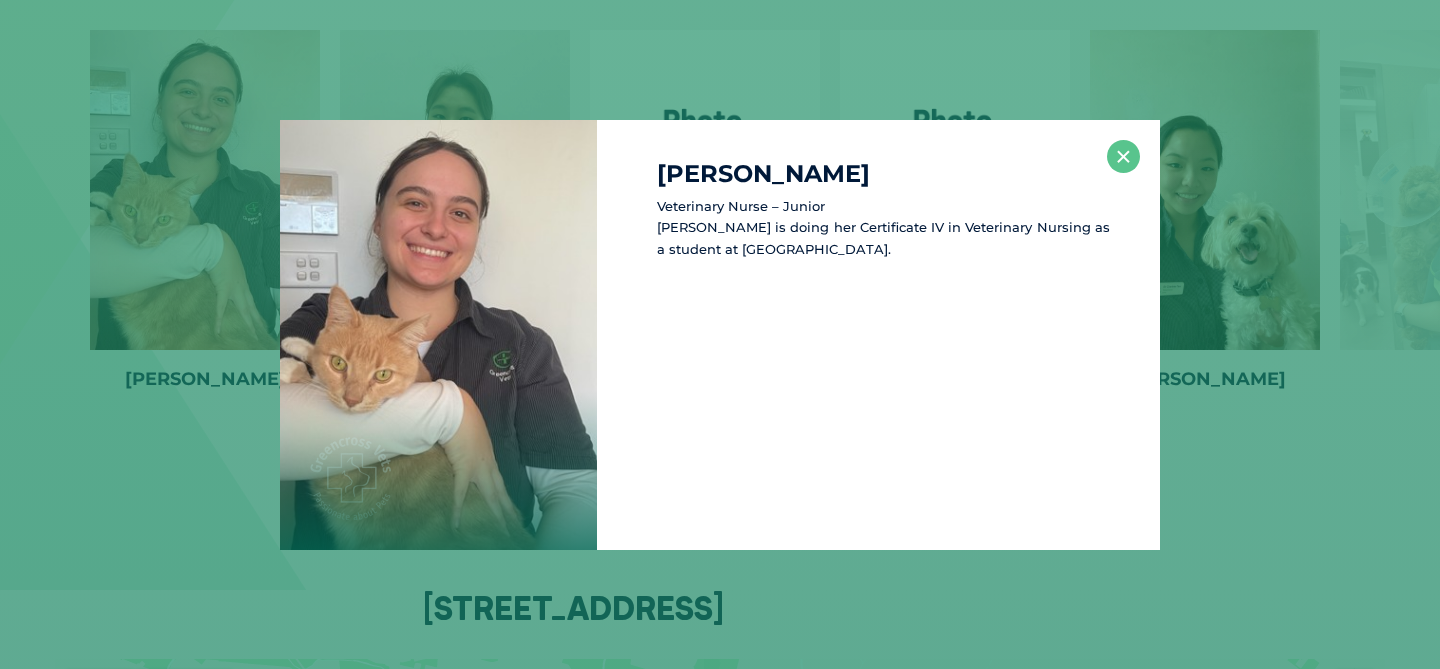 scroll, scrollTop: 3118, scrollLeft: 0, axis: vertical 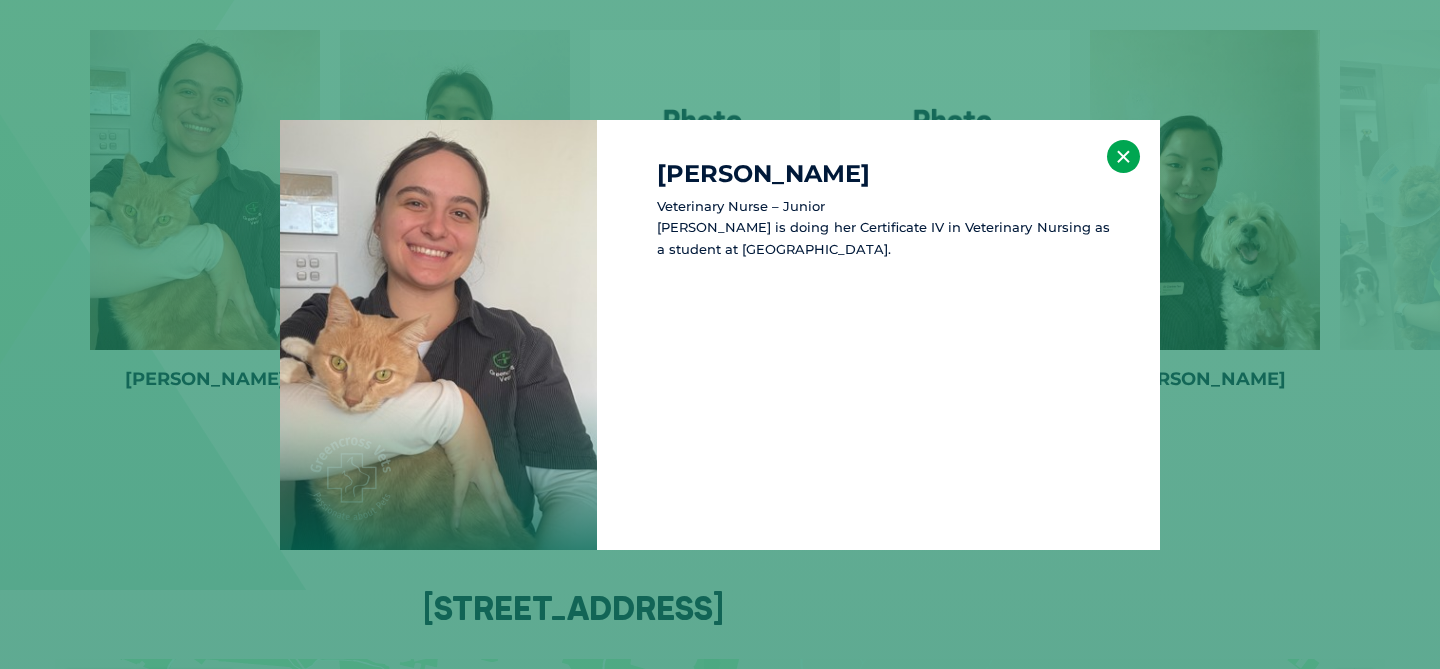 click on "×" at bounding box center [1123, 156] 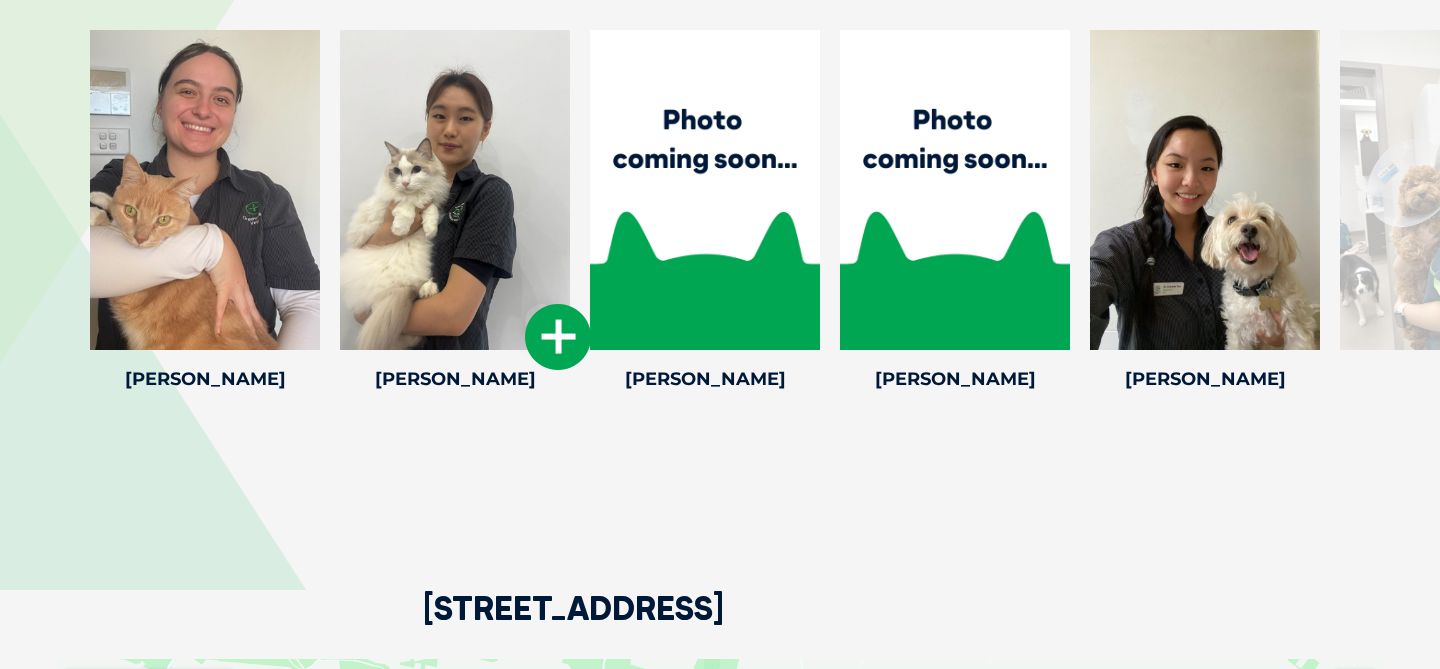 click at bounding box center (558, 337) 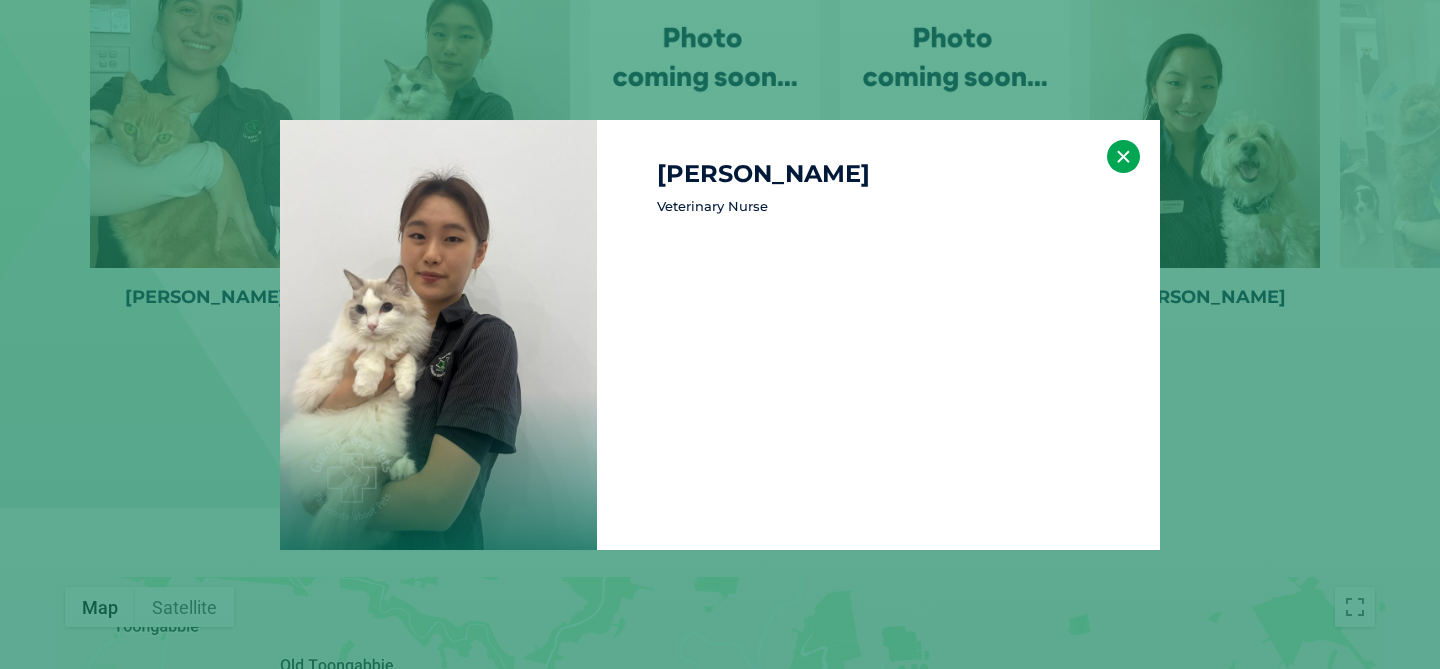 scroll, scrollTop: 3201, scrollLeft: 0, axis: vertical 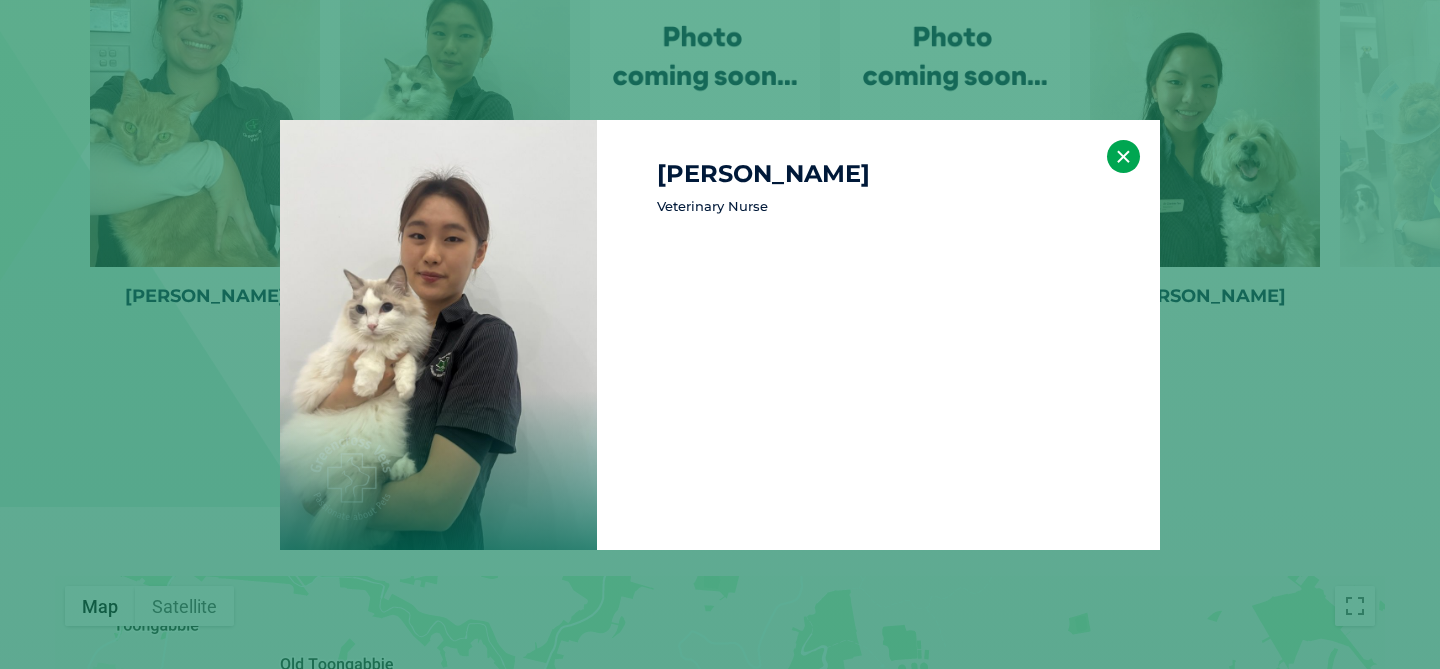 click on "×" at bounding box center (1123, 156) 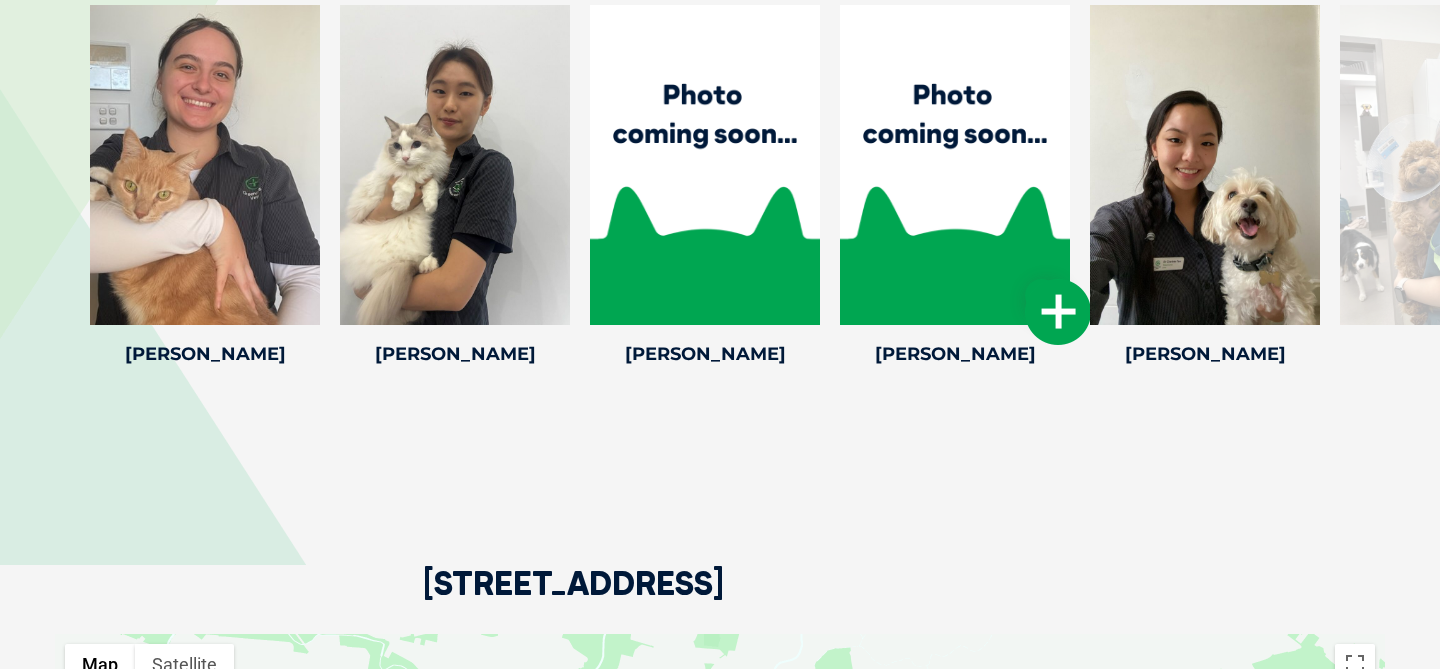 scroll, scrollTop: 3142, scrollLeft: 0, axis: vertical 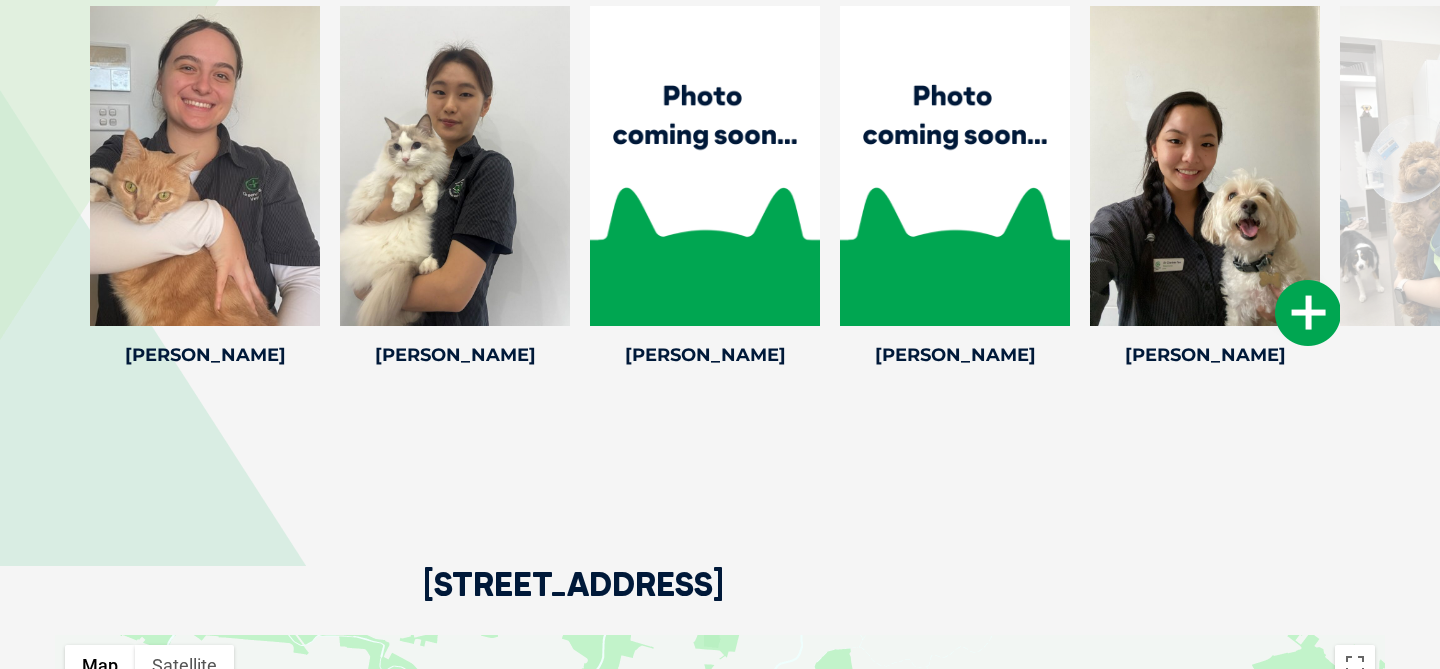 click at bounding box center (1308, 313) 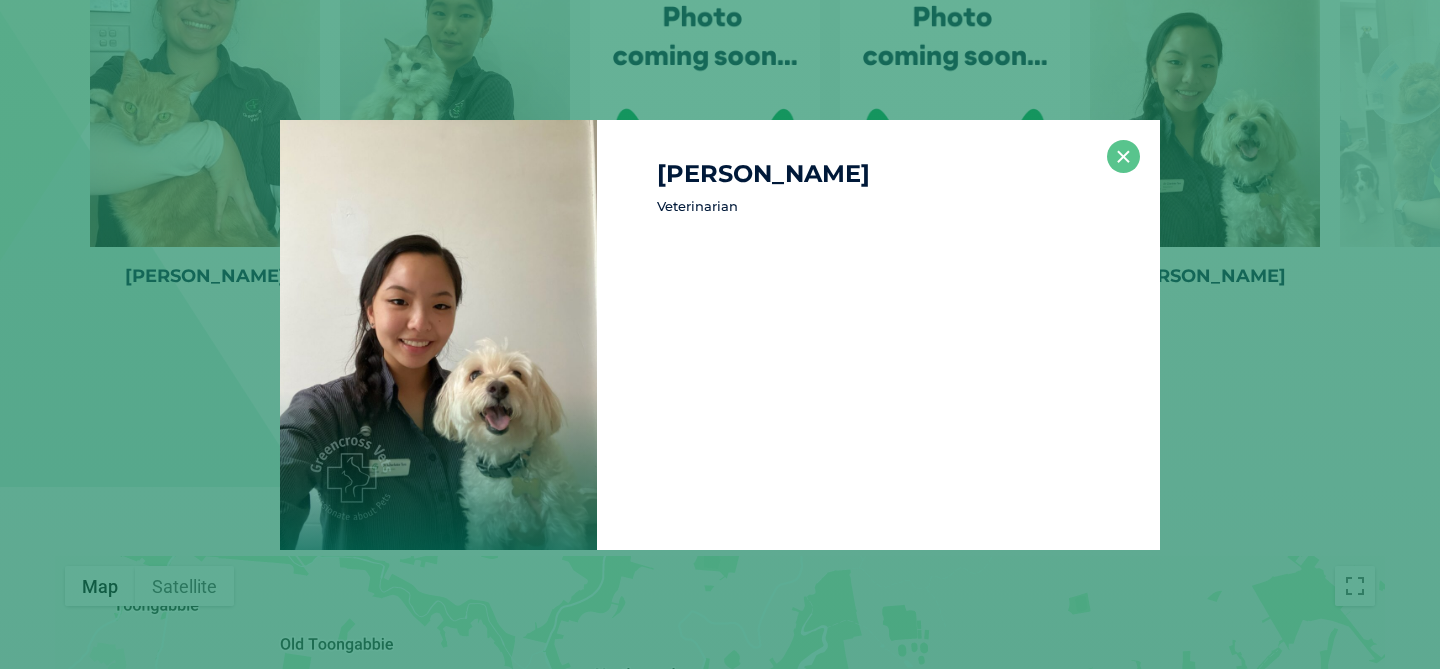 scroll, scrollTop: 3224, scrollLeft: 0, axis: vertical 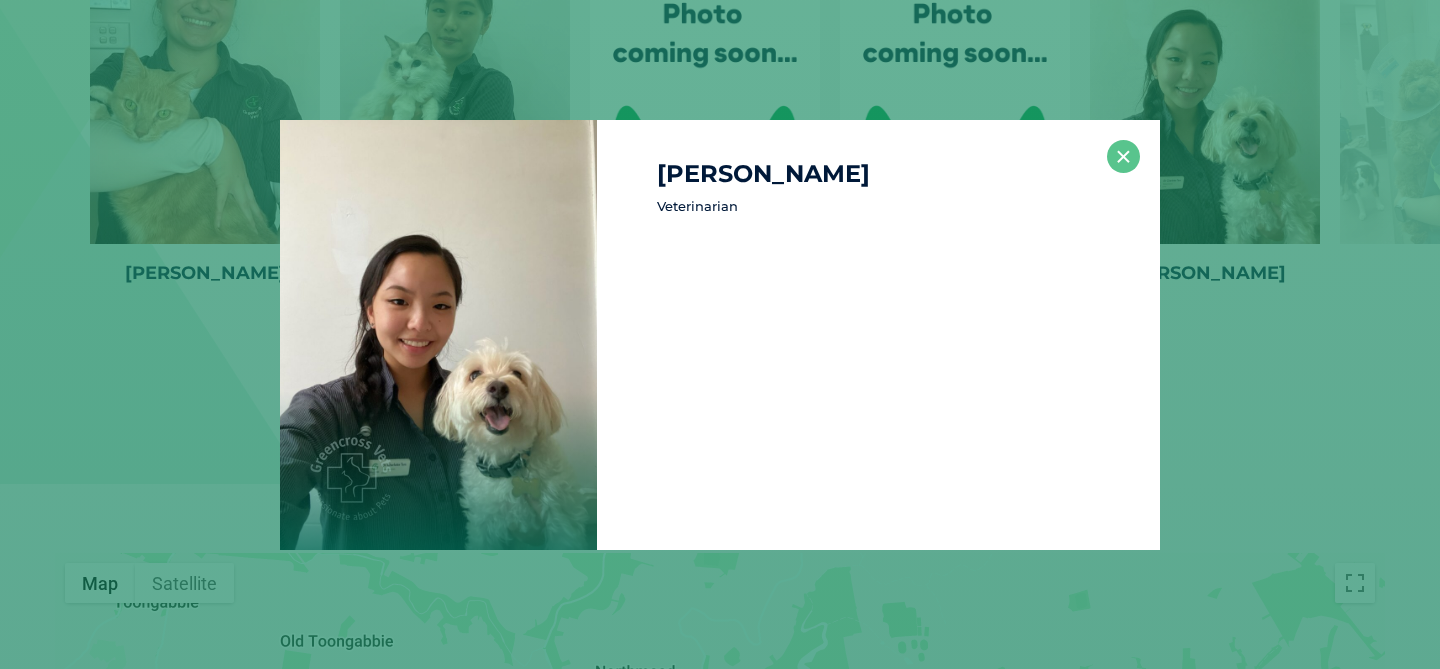 click on "[PERSON_NAME]
Veterinarian" at bounding box center [878, 335] 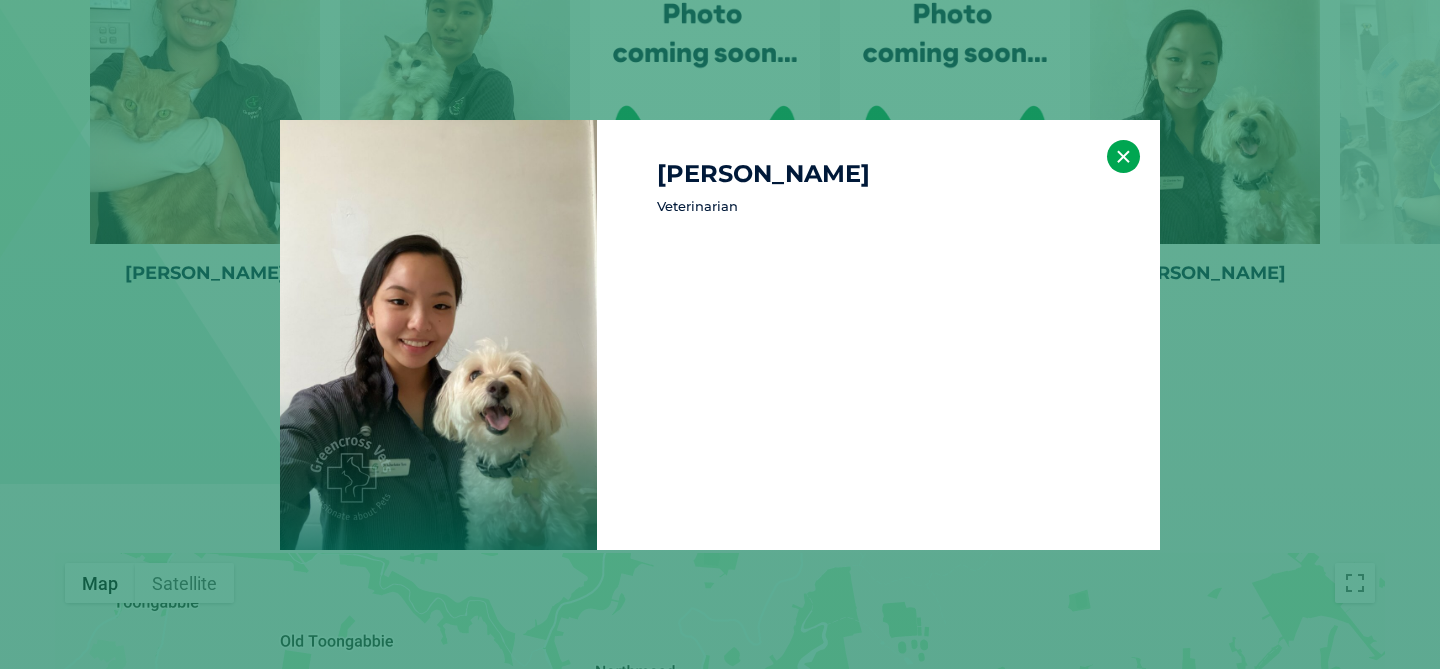 click on "×" at bounding box center [1123, 156] 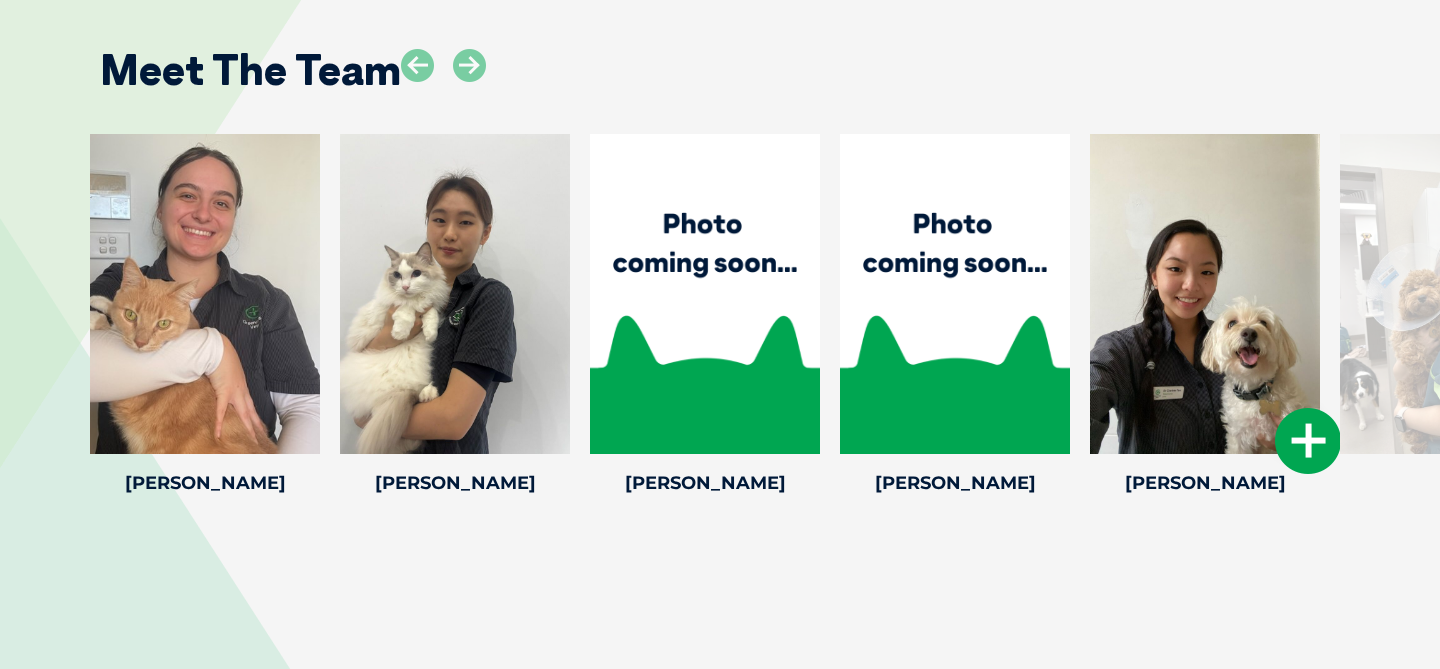 scroll, scrollTop: 2998, scrollLeft: 0, axis: vertical 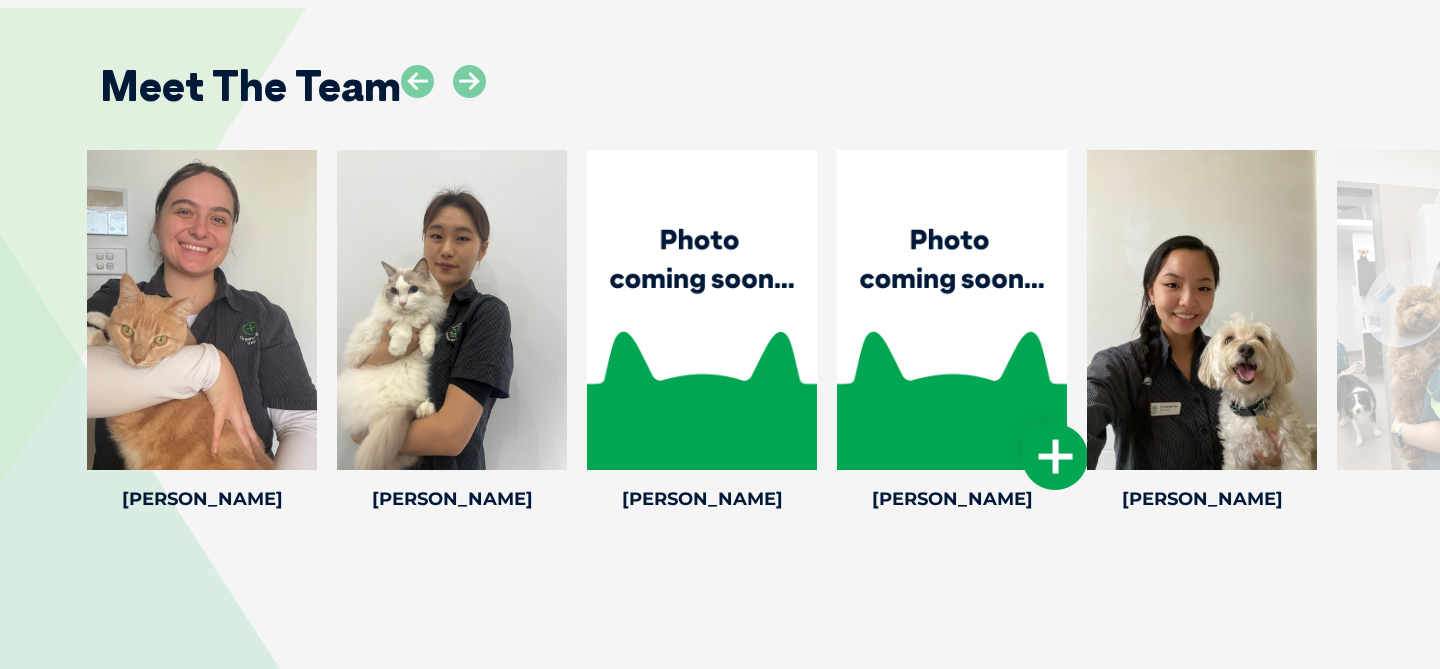 drag, startPoint x: 1300, startPoint y: 338, endPoint x: 1057, endPoint y: 314, distance: 244.18231 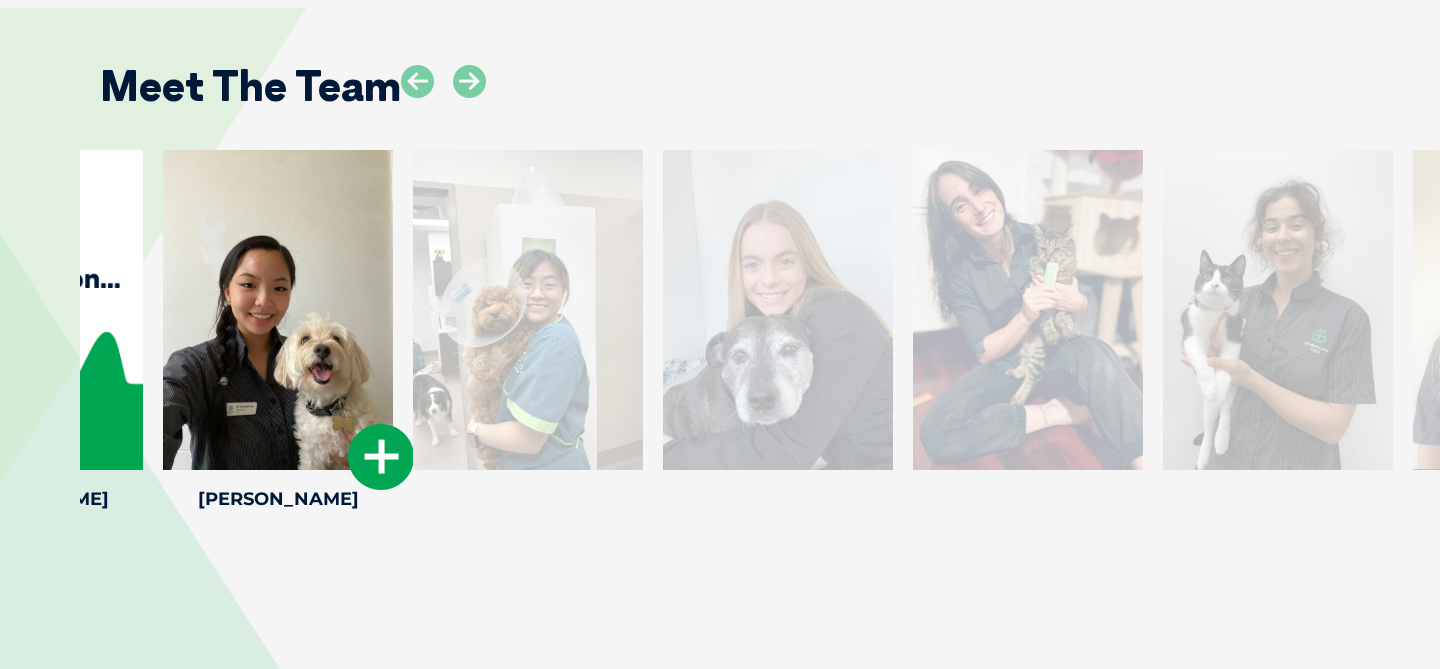 drag, startPoint x: 1160, startPoint y: 322, endPoint x: 231, endPoint y: 179, distance: 939.94147 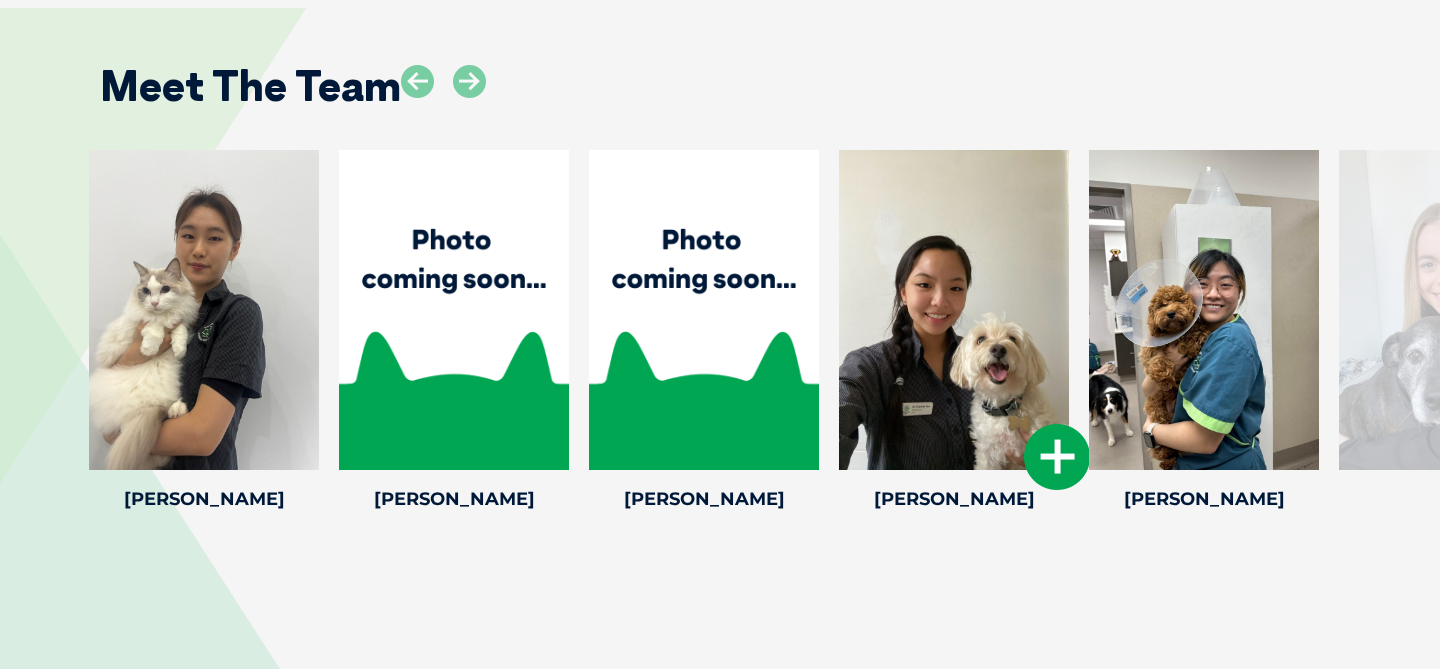 drag, startPoint x: 1391, startPoint y: 337, endPoint x: 1048, endPoint y: 281, distance: 347.54135 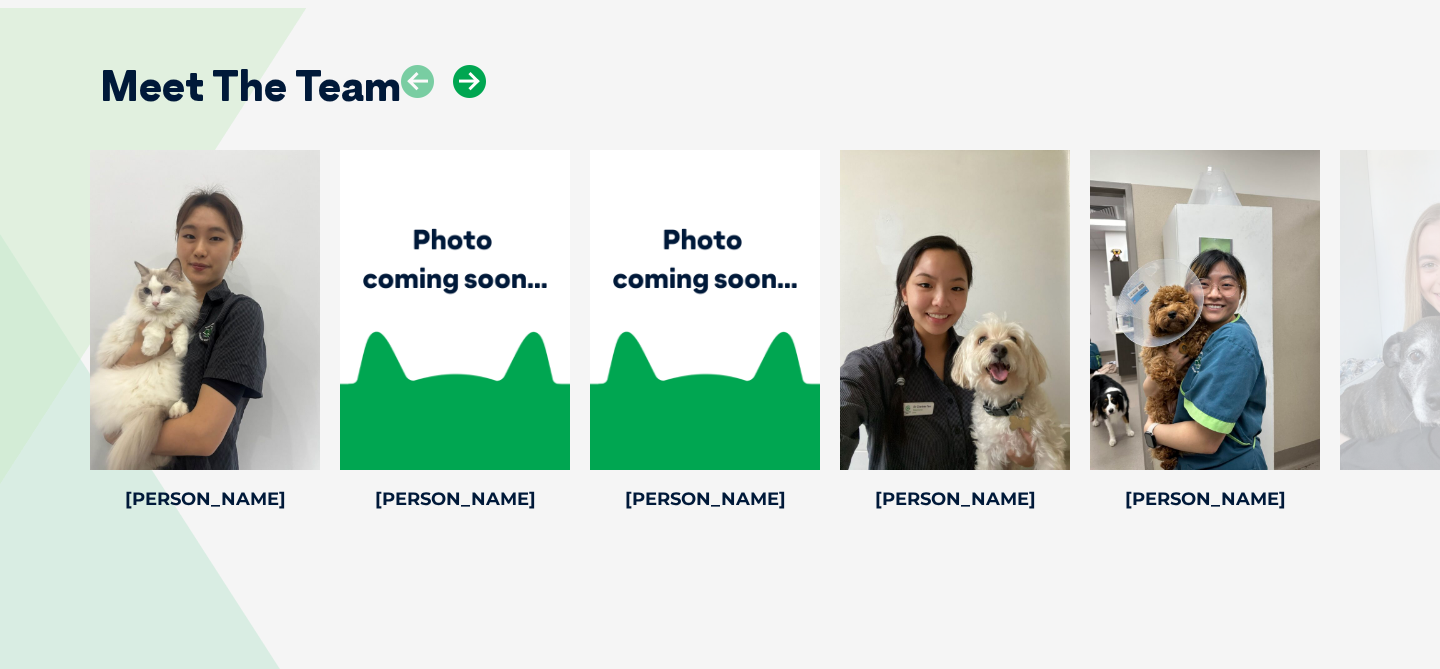 click at bounding box center (469, 81) 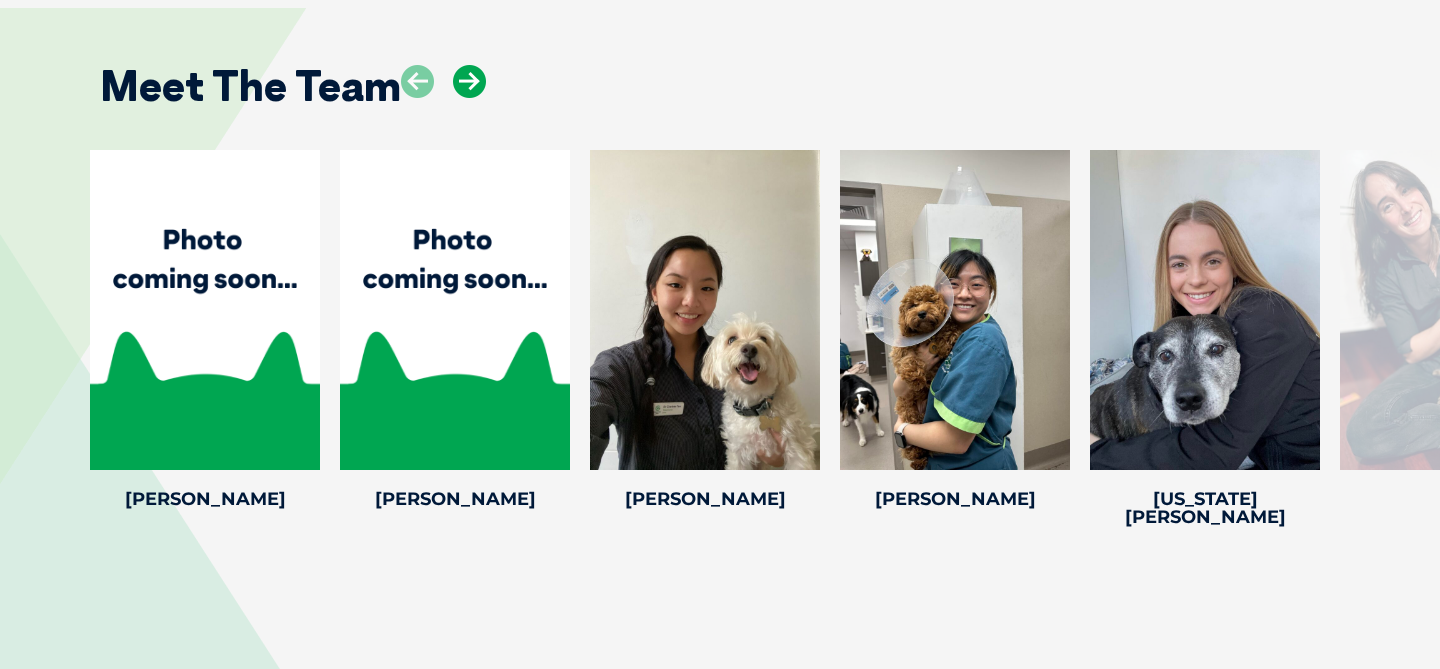 click at bounding box center (469, 81) 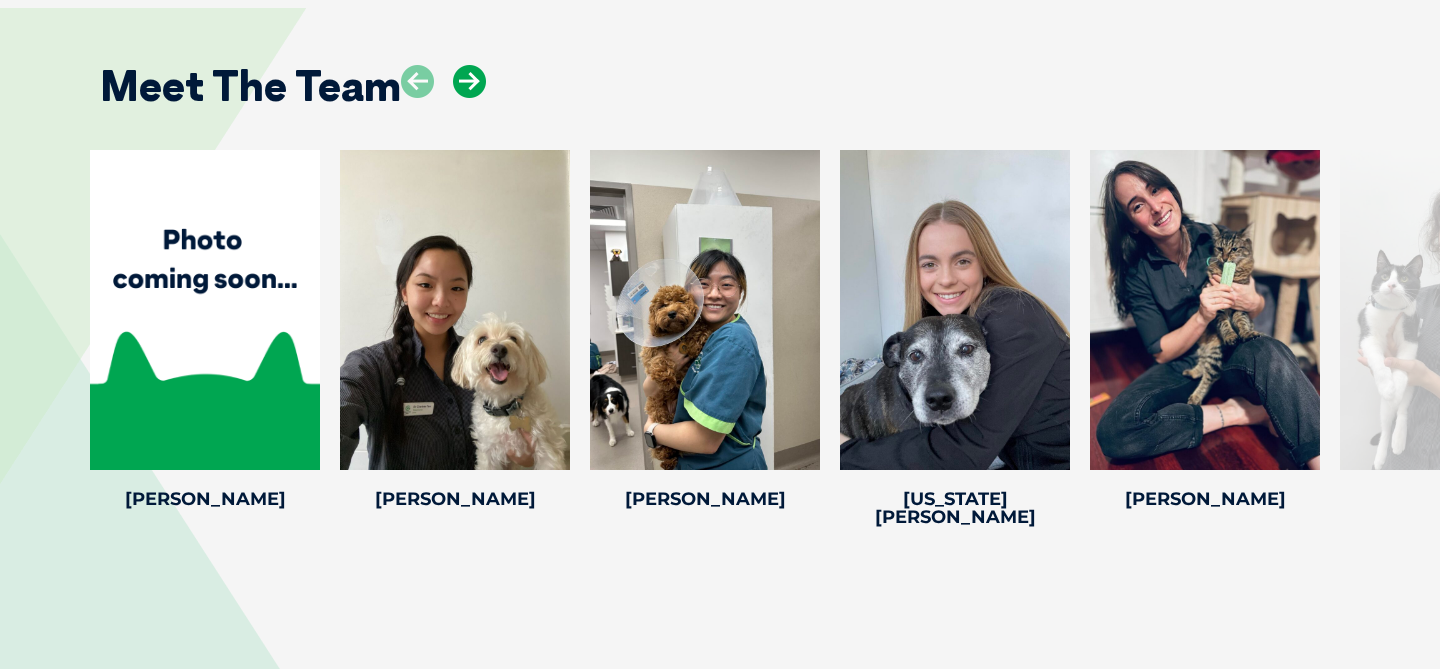 click at bounding box center (469, 81) 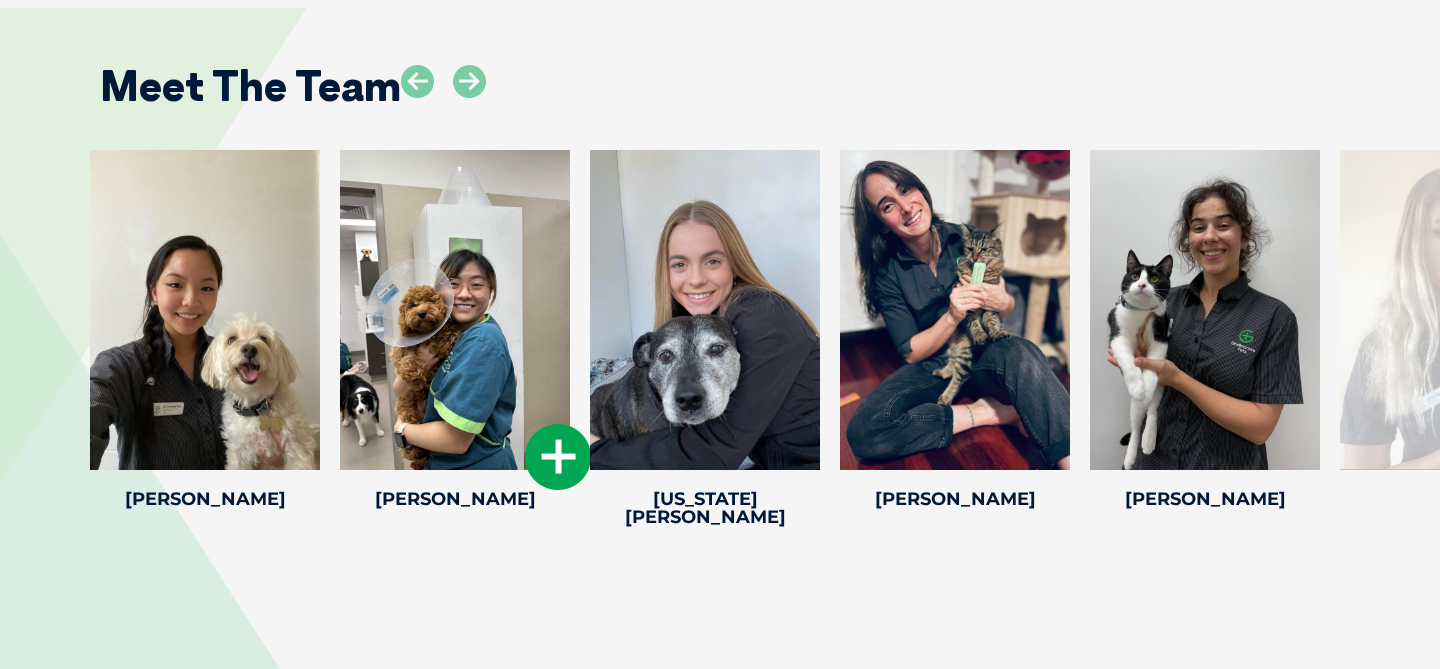 click at bounding box center (558, 457) 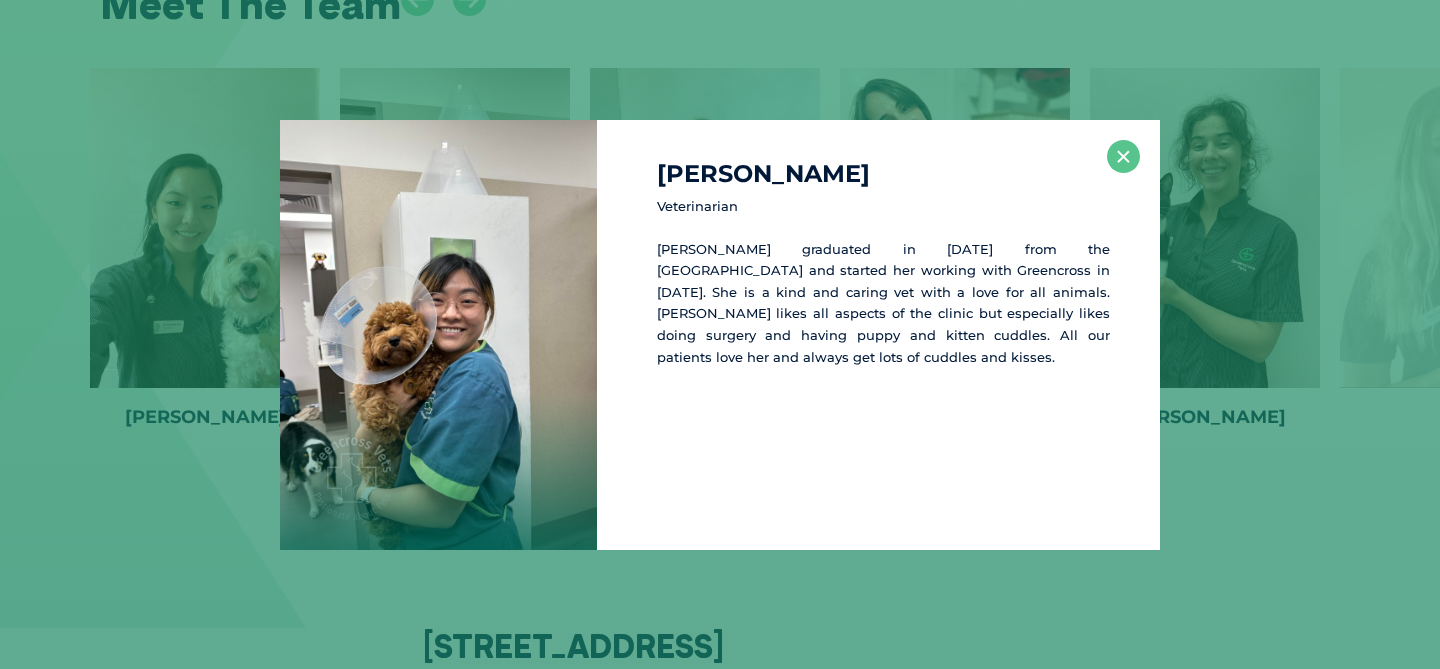 scroll, scrollTop: 3081, scrollLeft: 0, axis: vertical 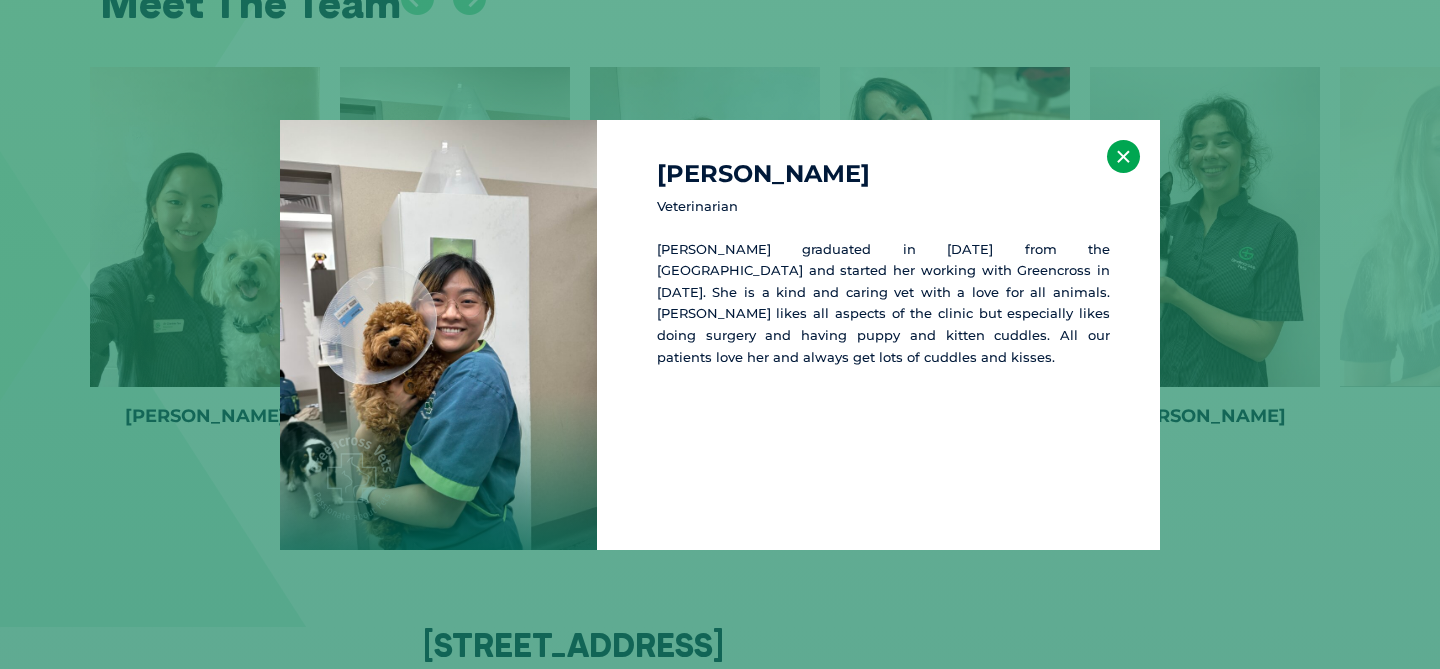 click on "×" at bounding box center (1123, 156) 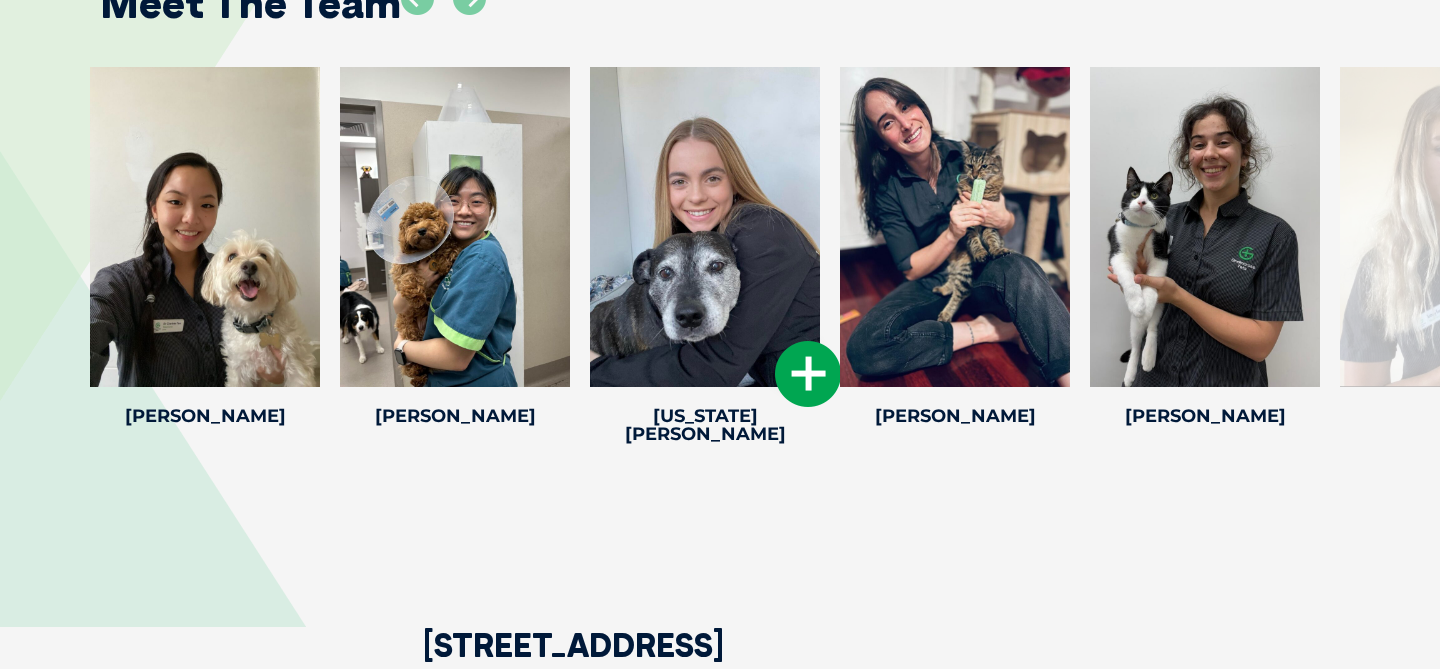 click at bounding box center (808, 374) 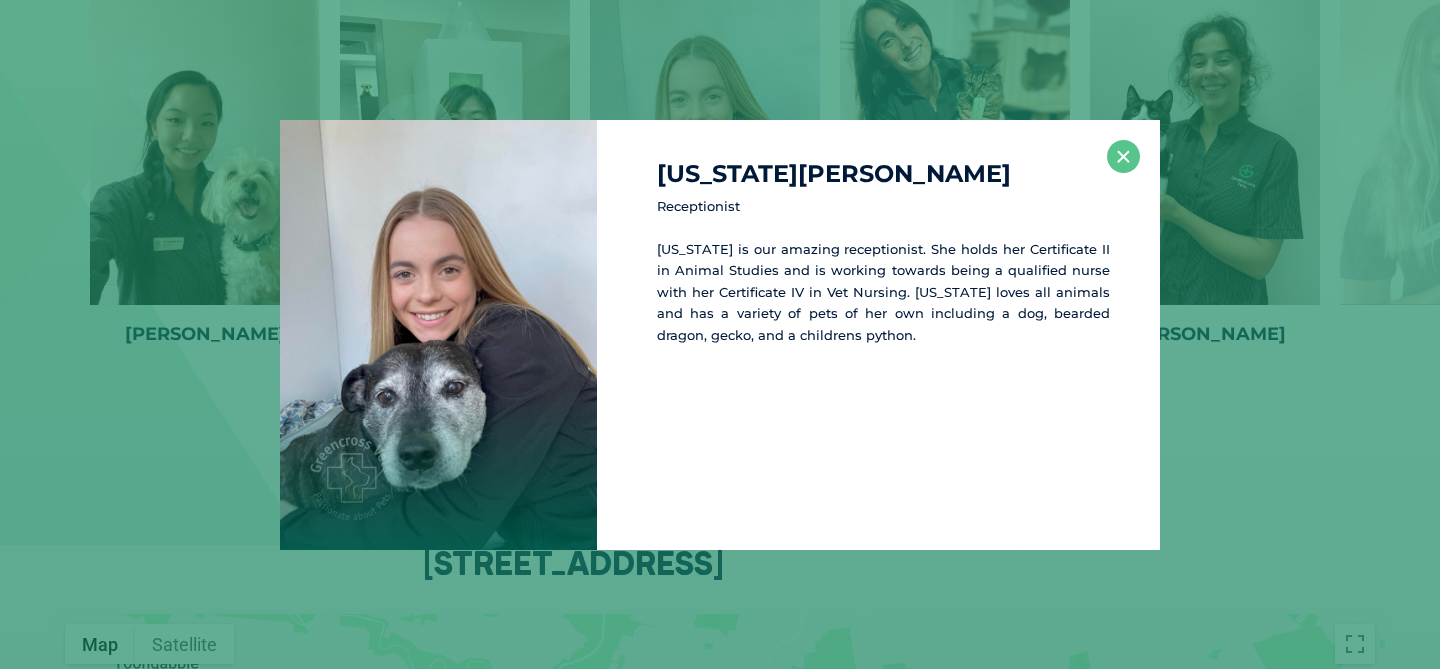 scroll, scrollTop: 3163, scrollLeft: 0, axis: vertical 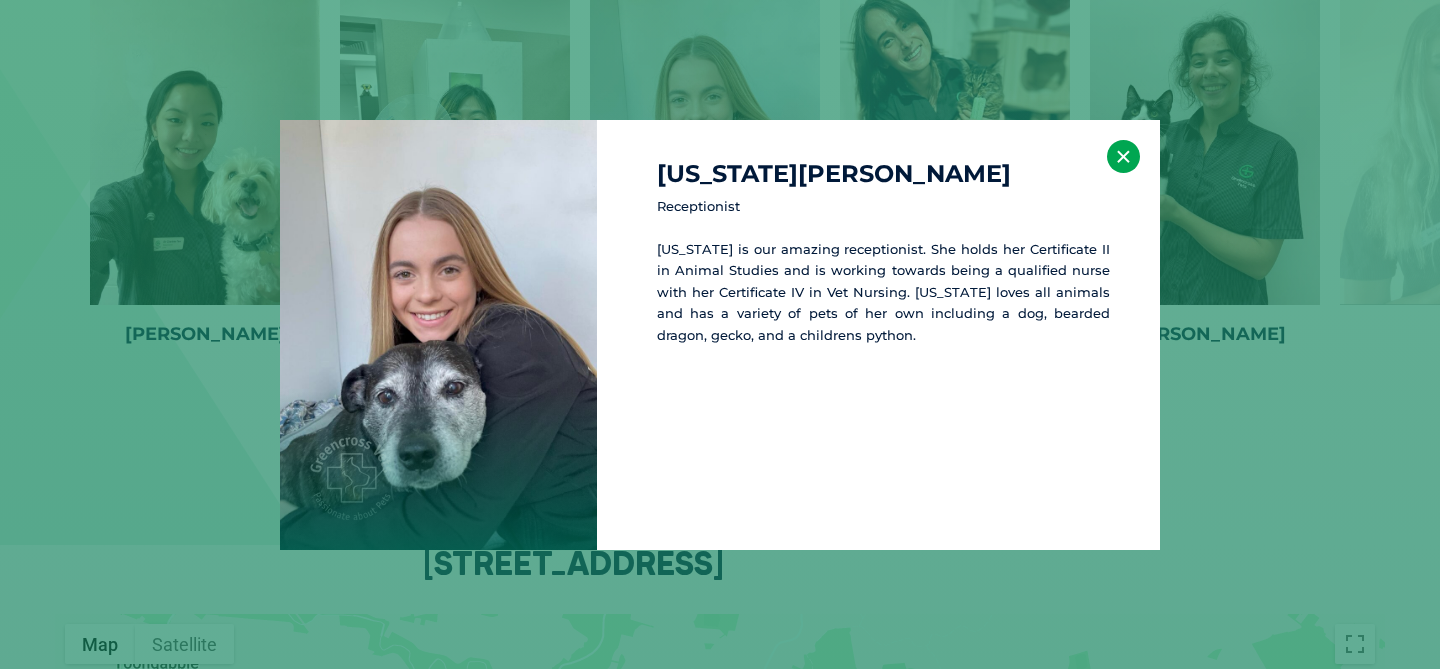 click on "×" at bounding box center [1123, 156] 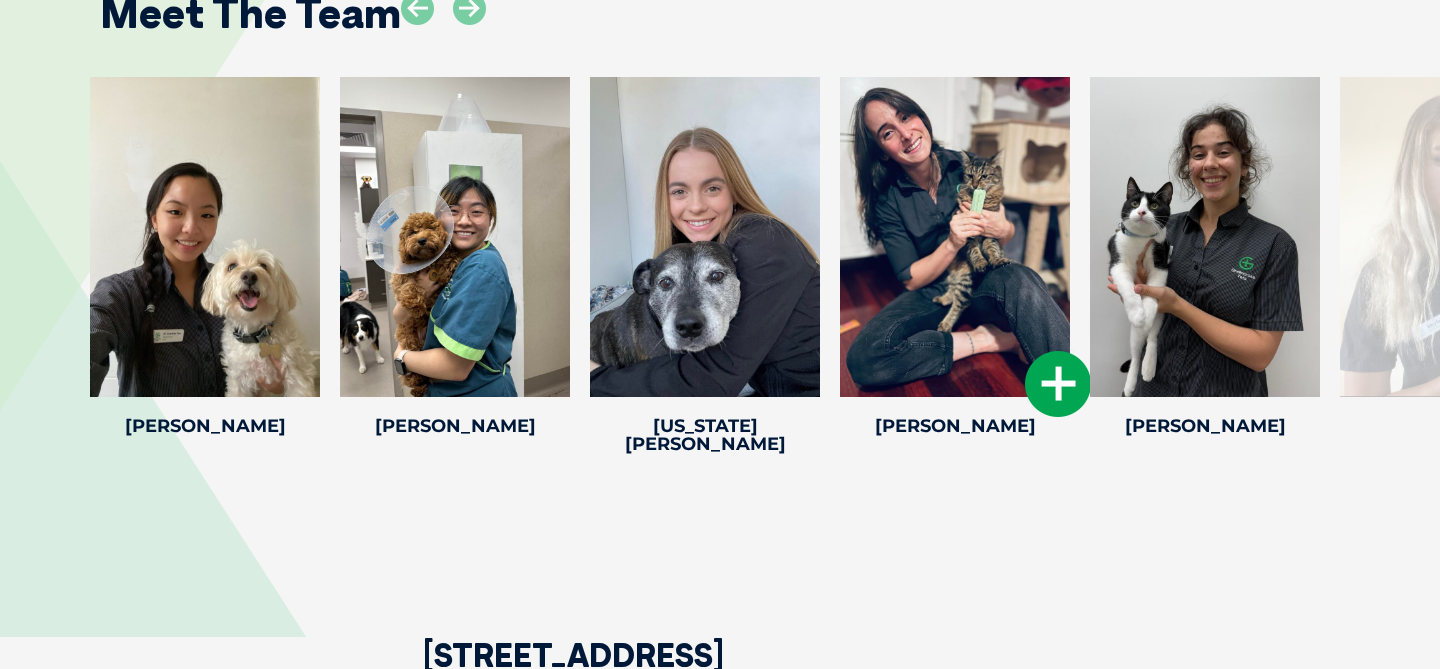 scroll, scrollTop: 3000, scrollLeft: 0, axis: vertical 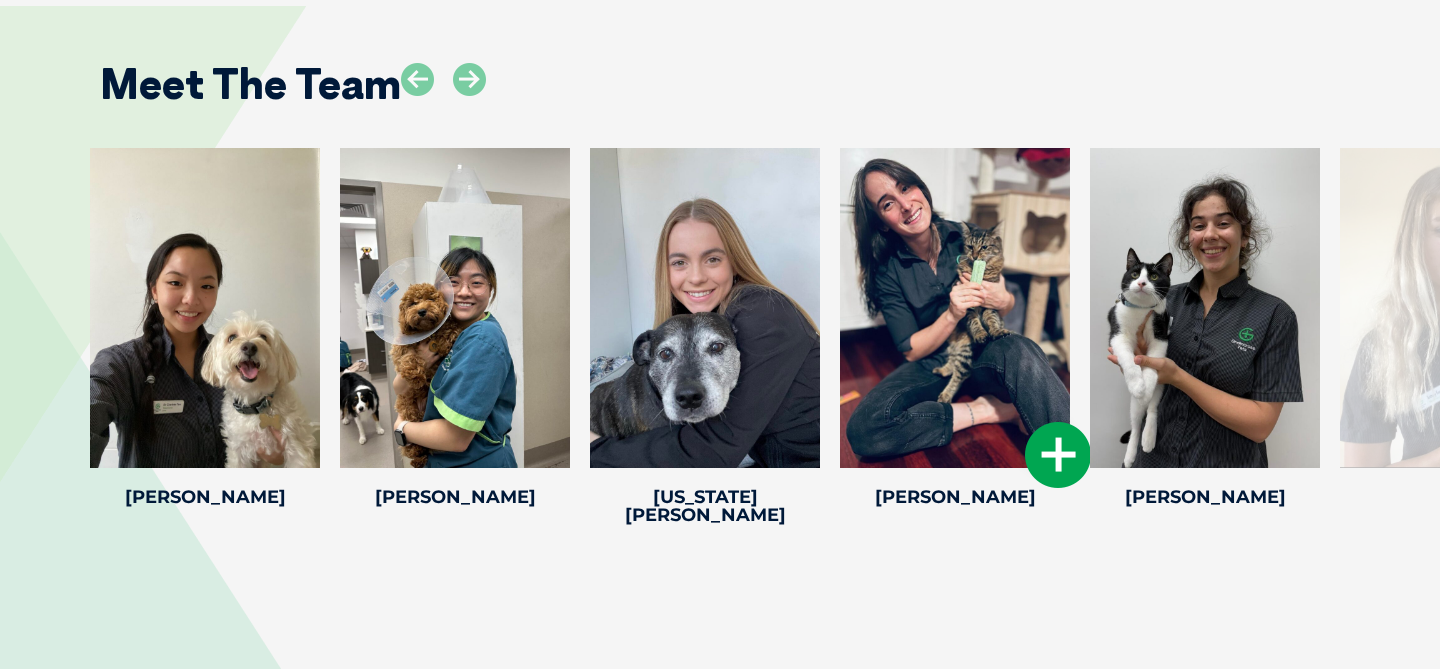 click at bounding box center (1058, 455) 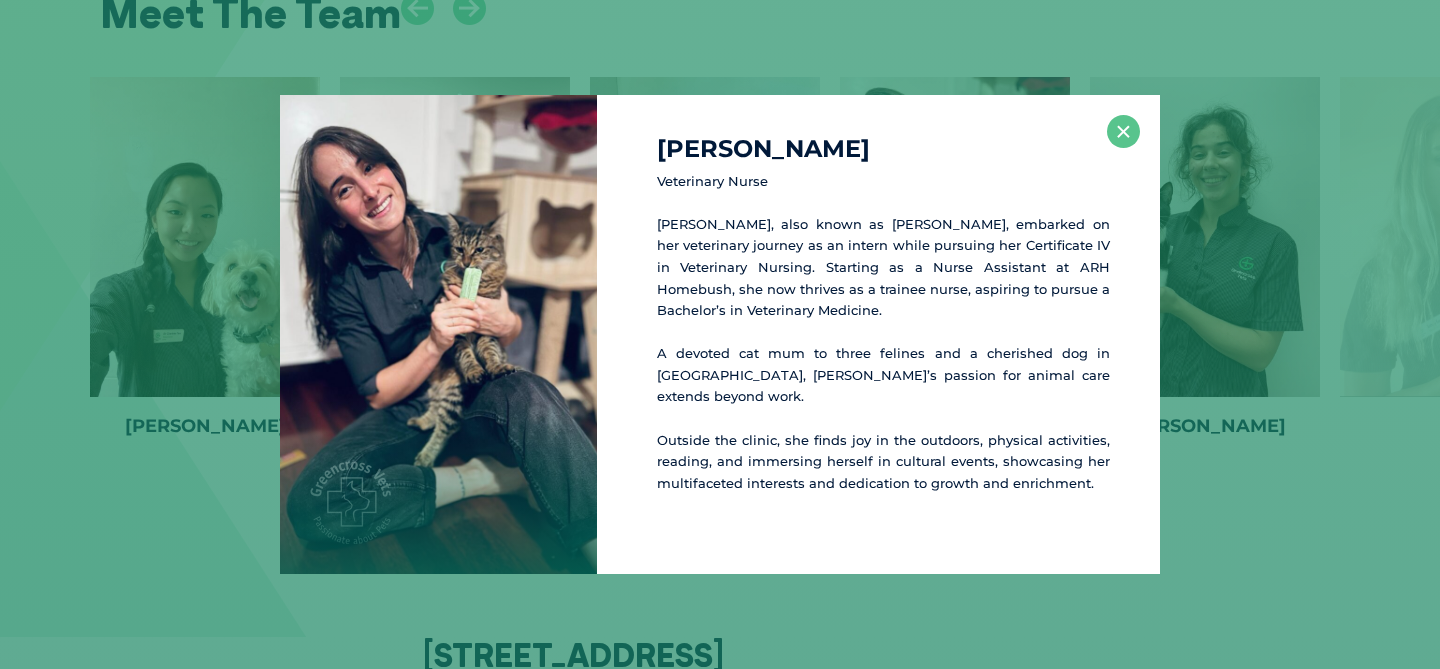 scroll, scrollTop: 3072, scrollLeft: 0, axis: vertical 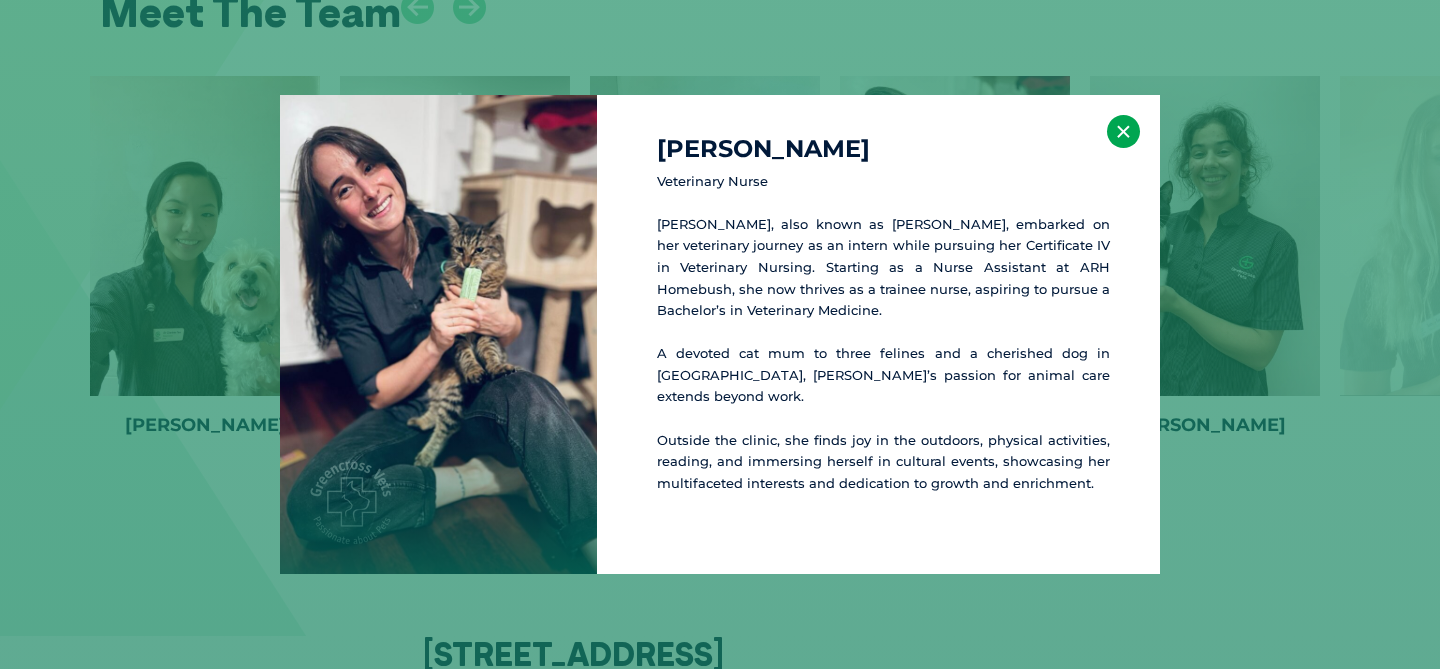 click on "×" at bounding box center [1123, 131] 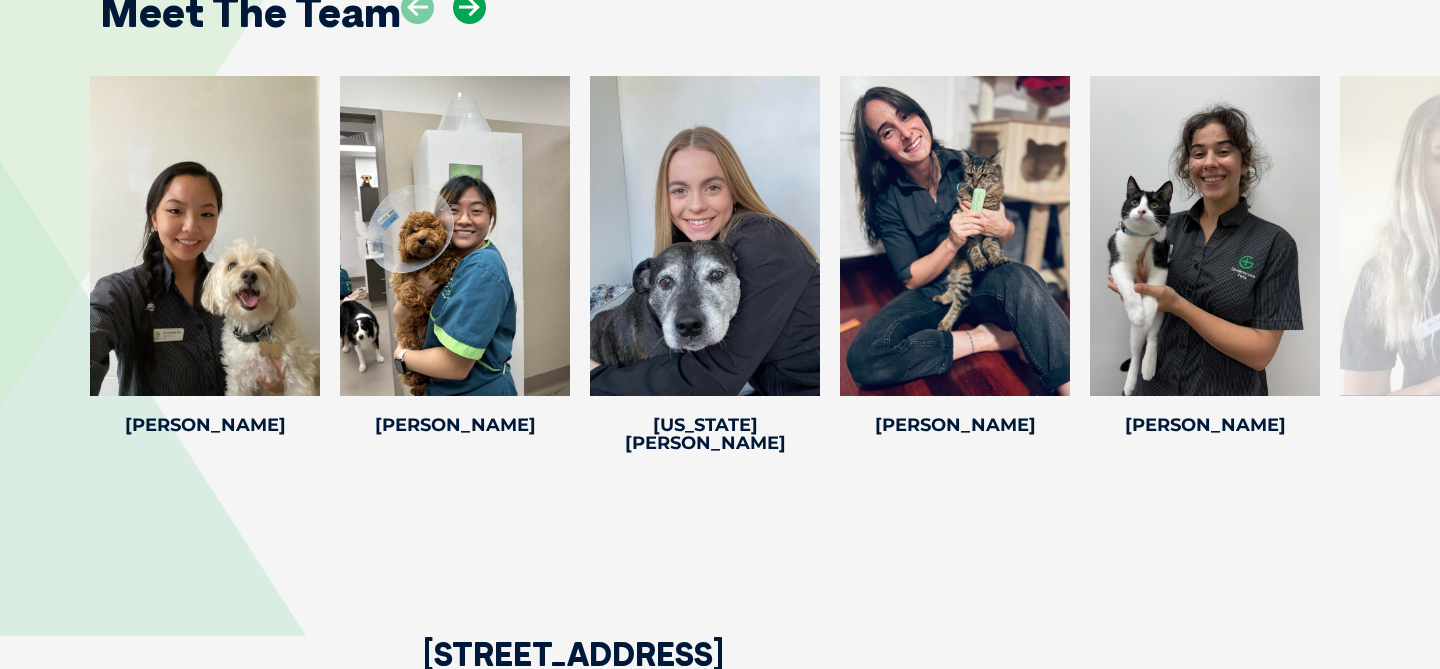 click at bounding box center [469, 7] 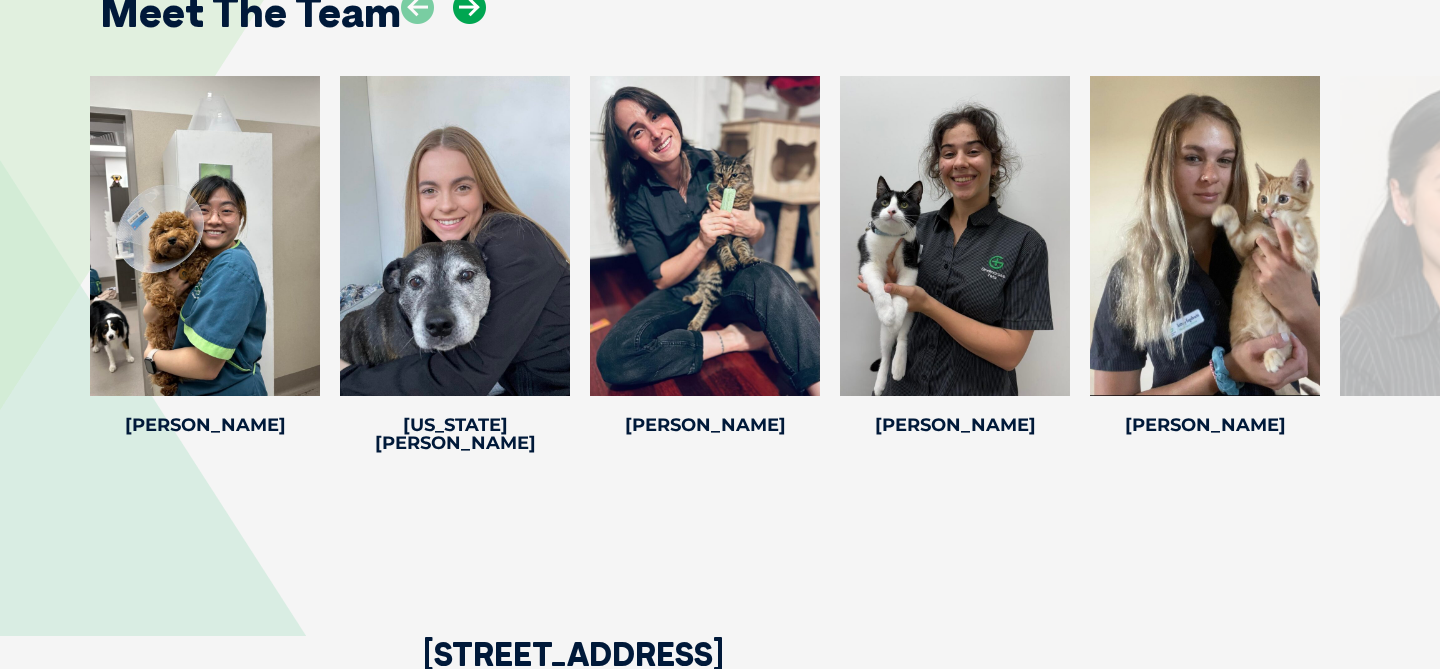 click at bounding box center (469, 7) 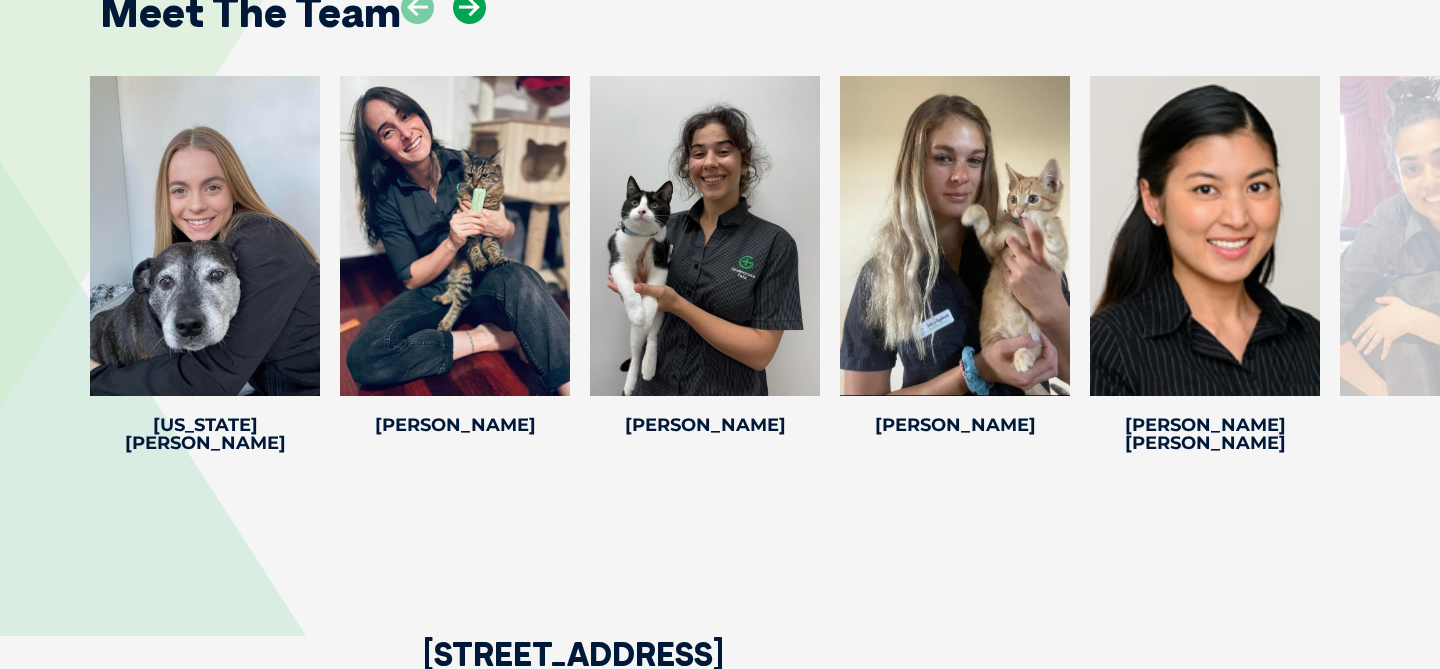 click at bounding box center (469, 7) 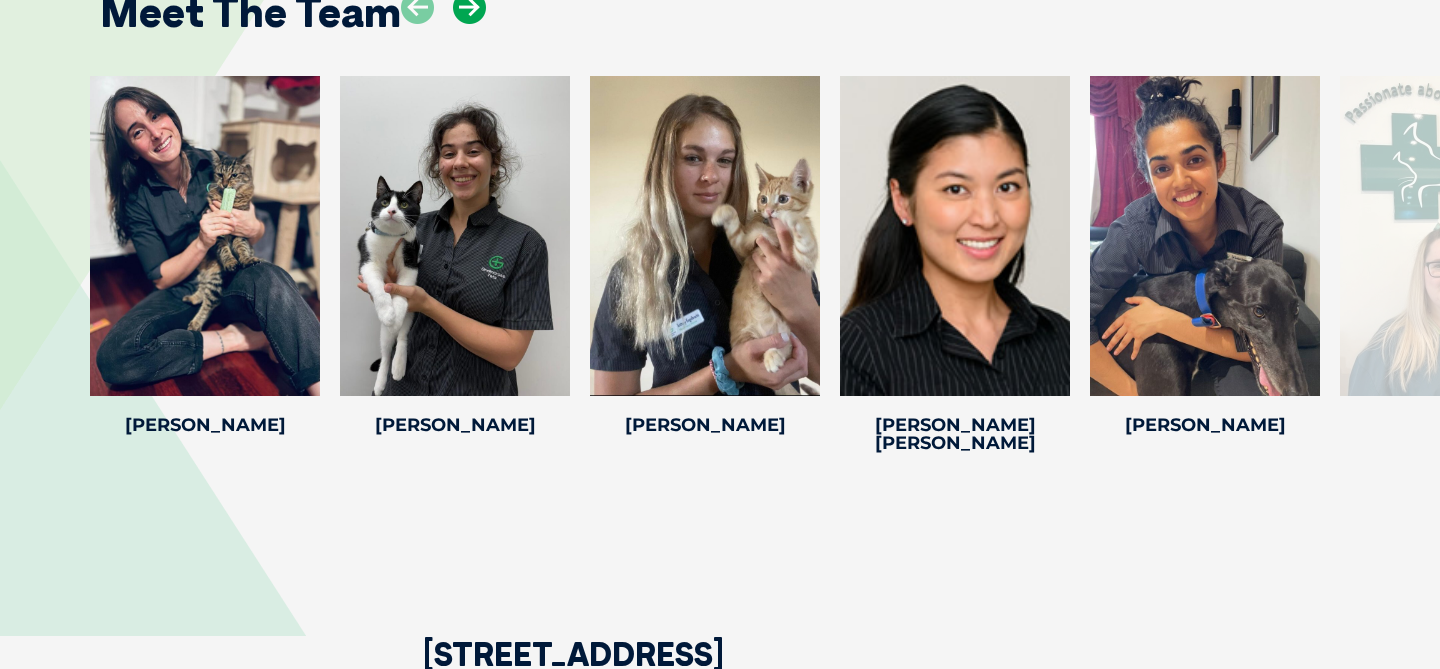 click at bounding box center (469, 7) 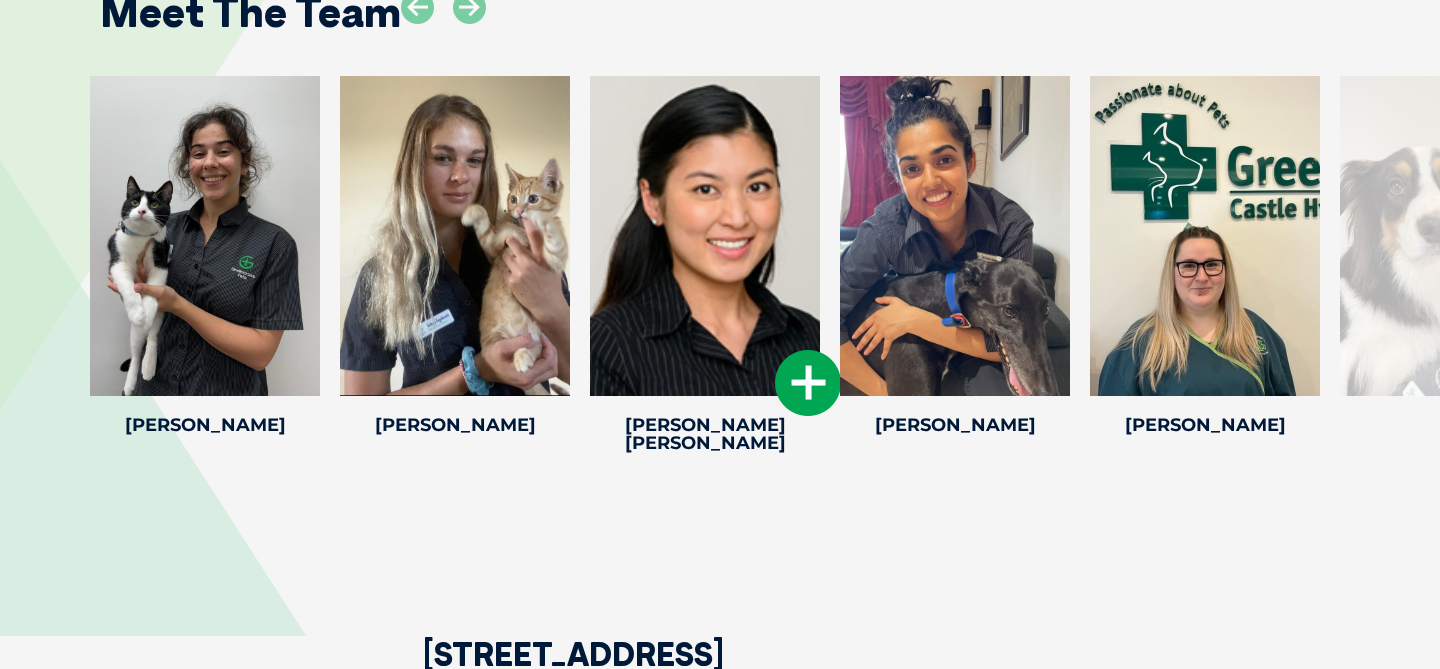 click at bounding box center [808, 383] 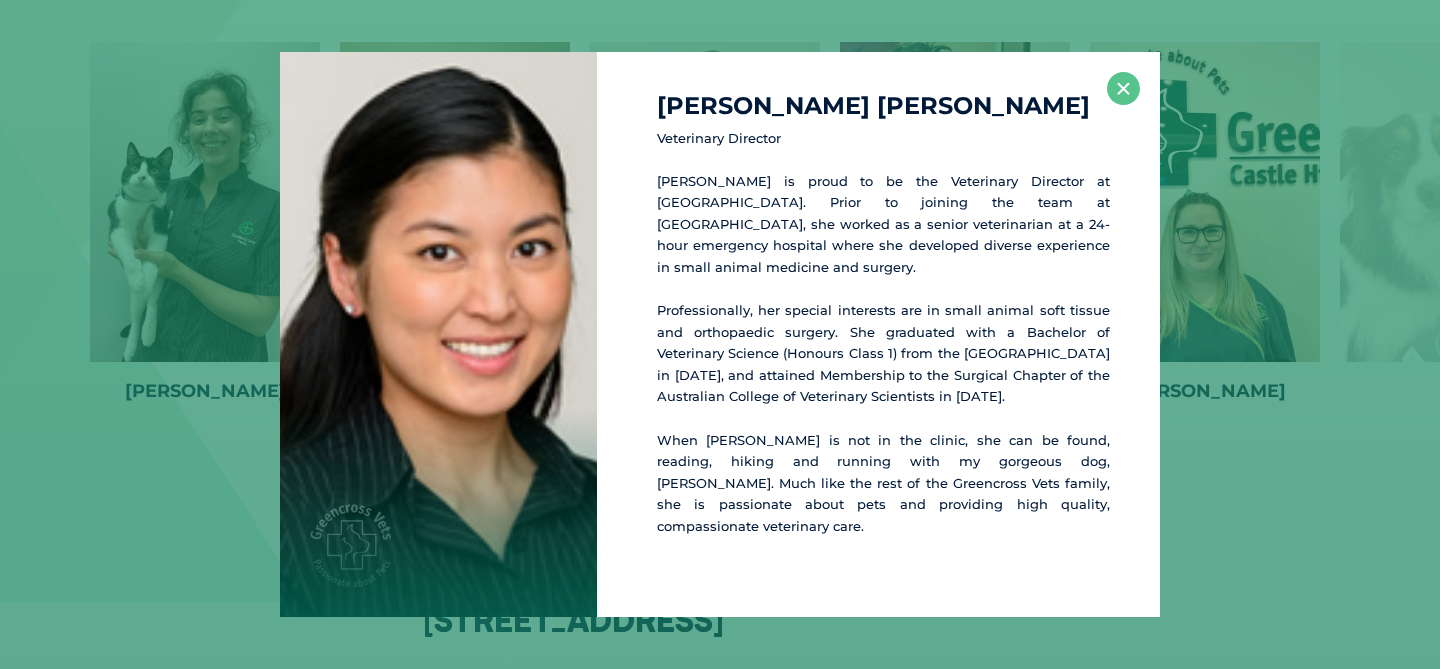 scroll, scrollTop: 3108, scrollLeft: 0, axis: vertical 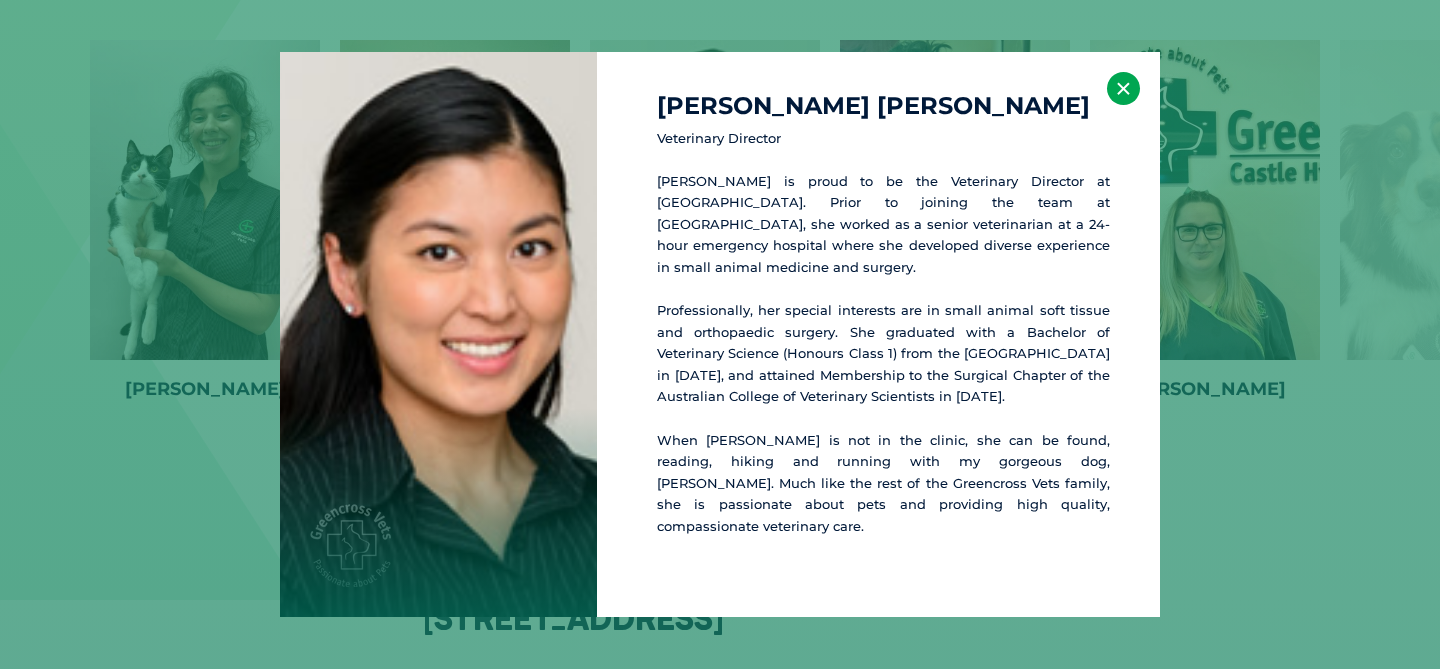 click on "×" at bounding box center (1123, 88) 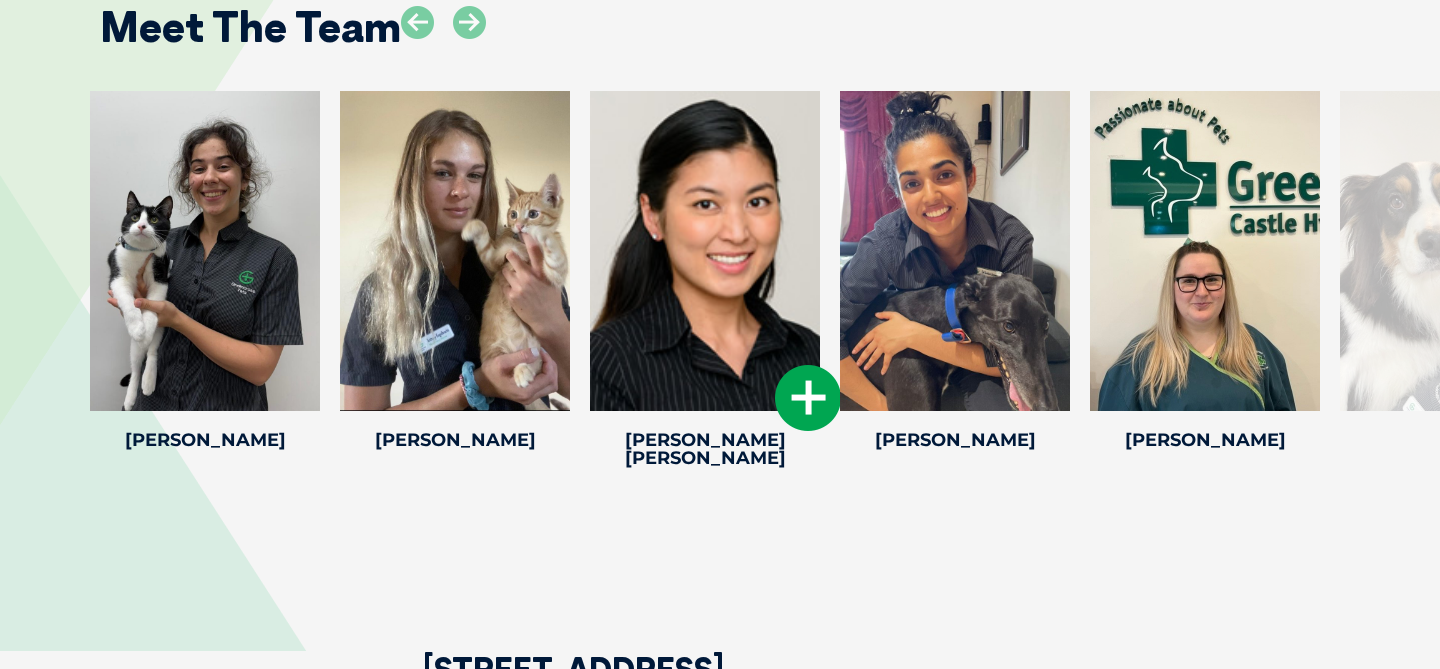 scroll, scrollTop: 3052, scrollLeft: 0, axis: vertical 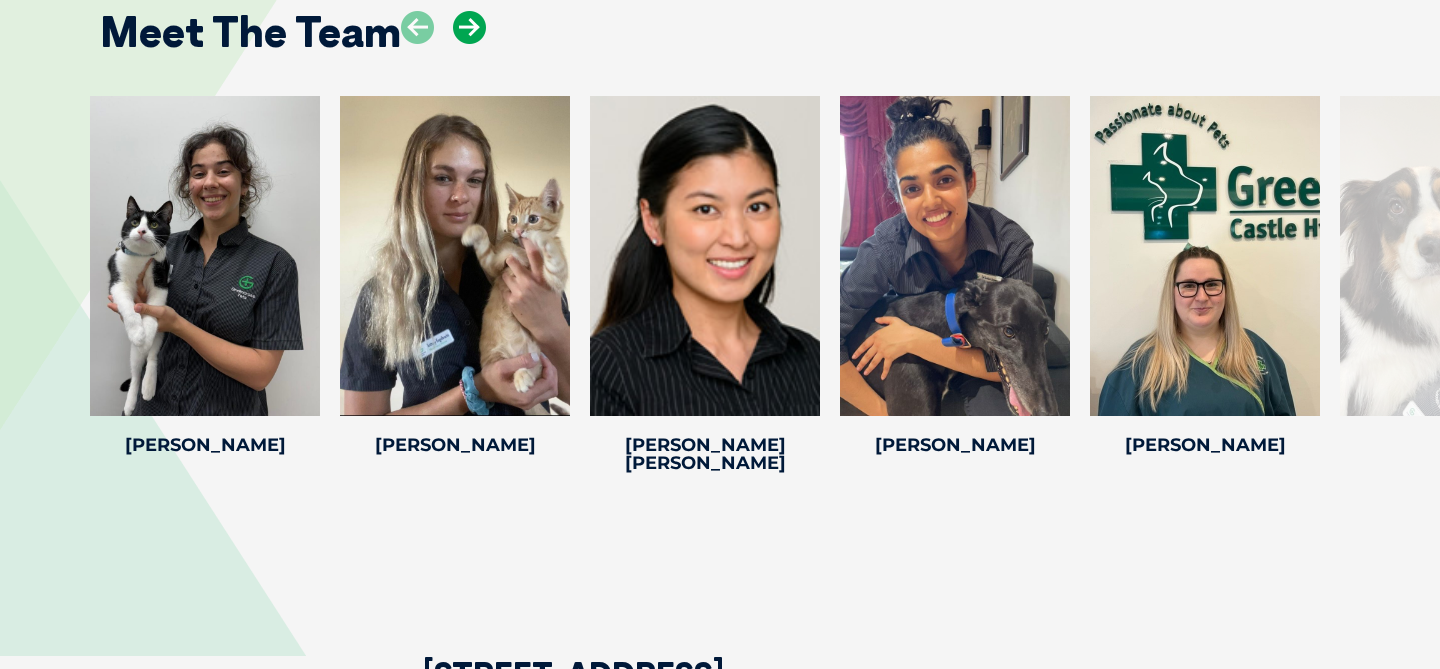 click at bounding box center (469, 27) 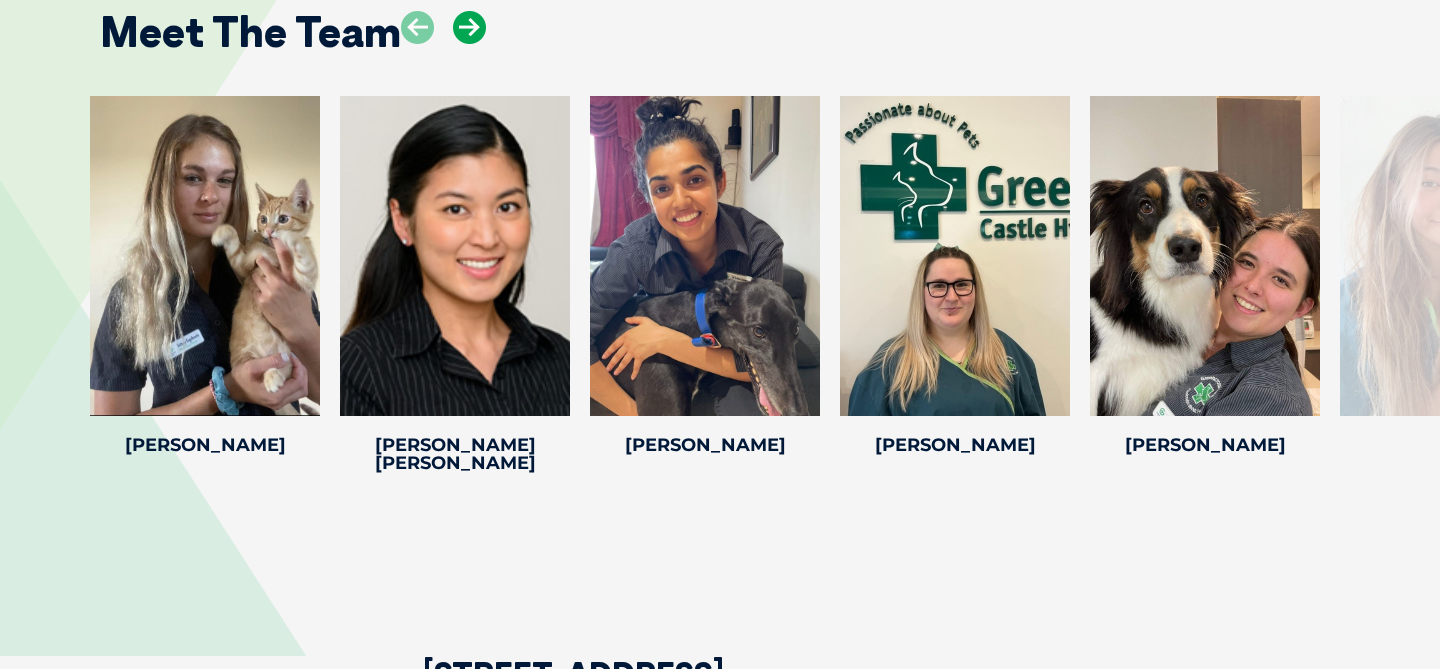 click at bounding box center [469, 27] 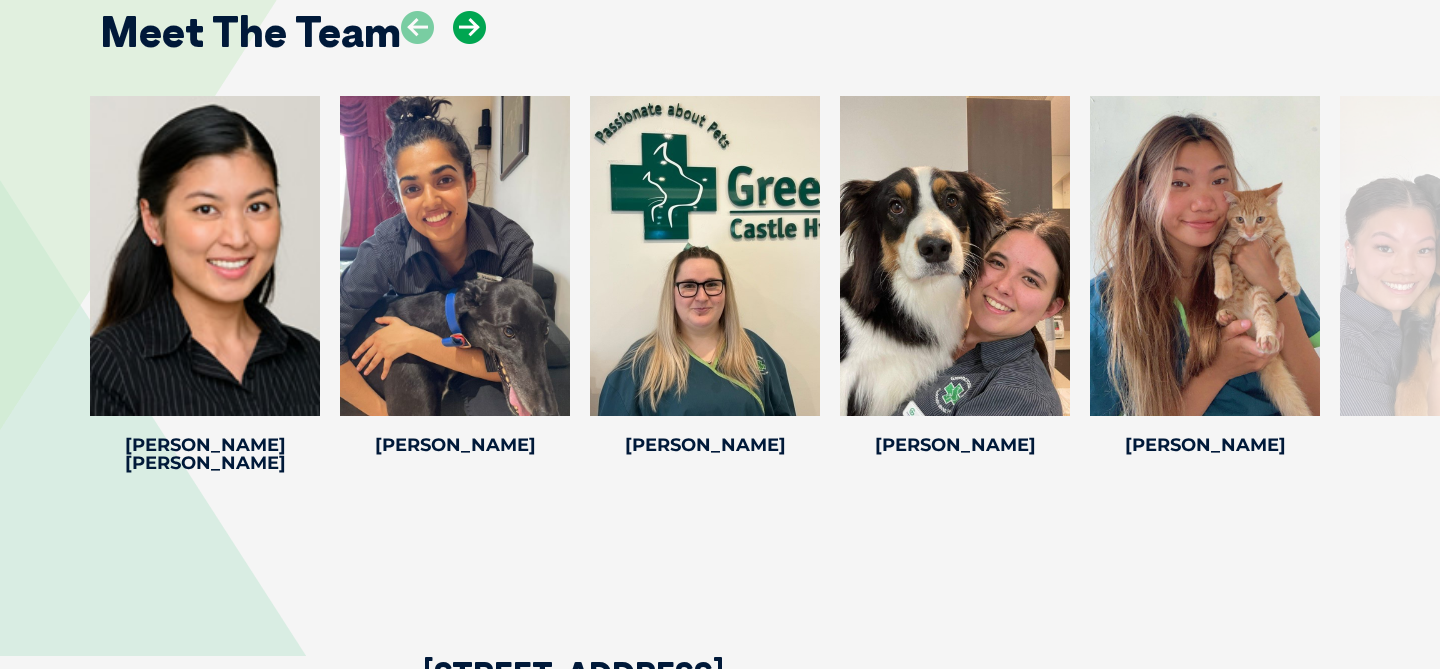 click at bounding box center [469, 27] 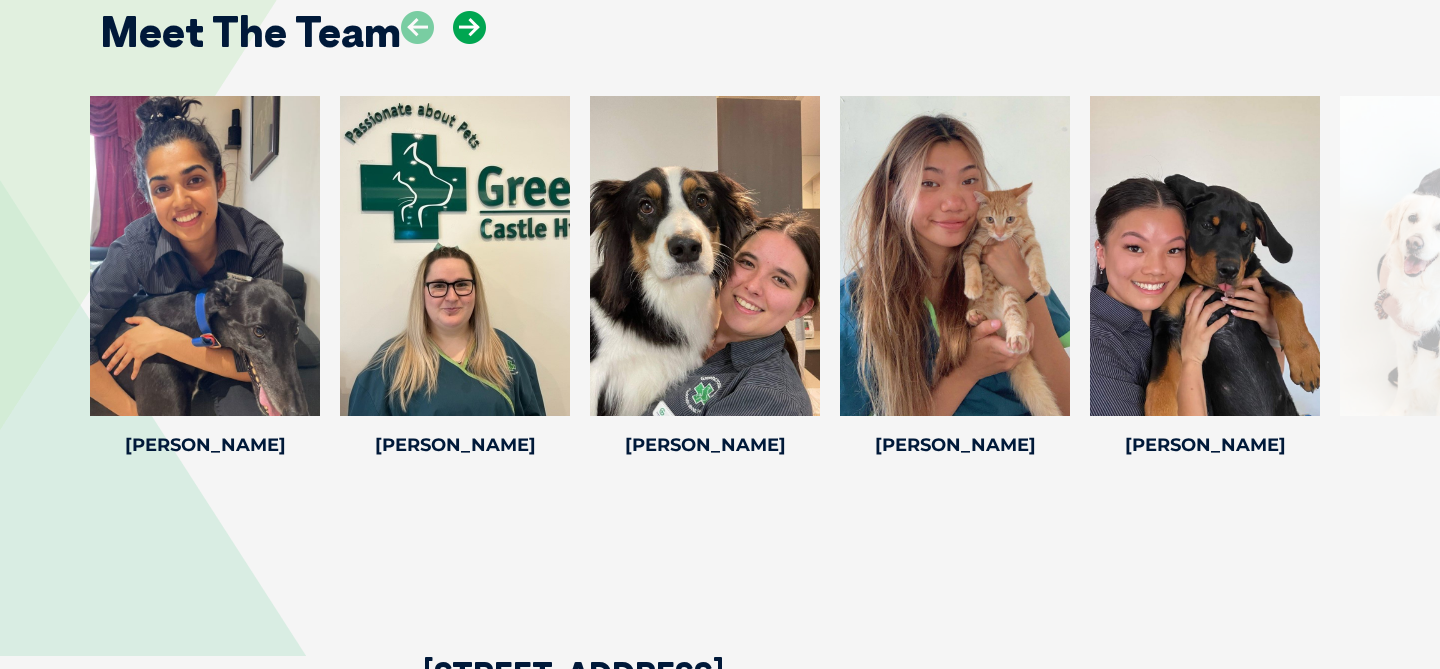 click at bounding box center [469, 27] 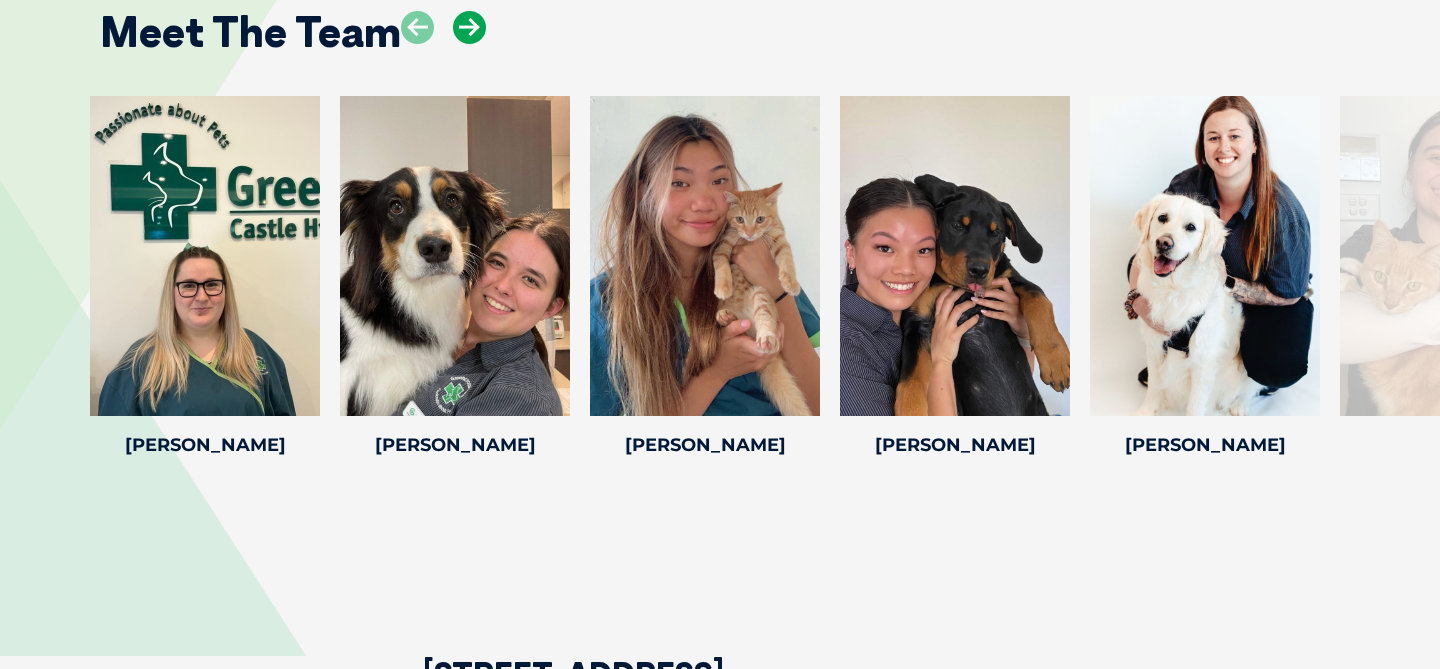 click at bounding box center (469, 27) 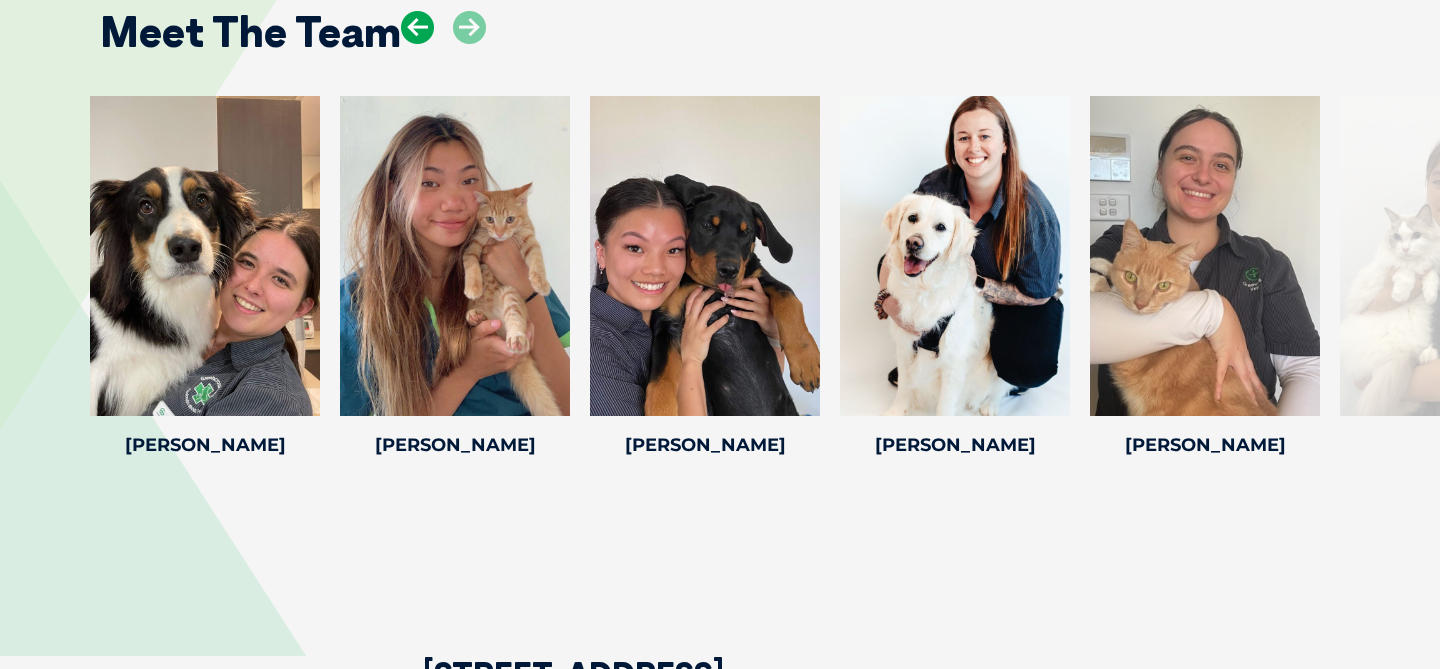 click at bounding box center (417, 27) 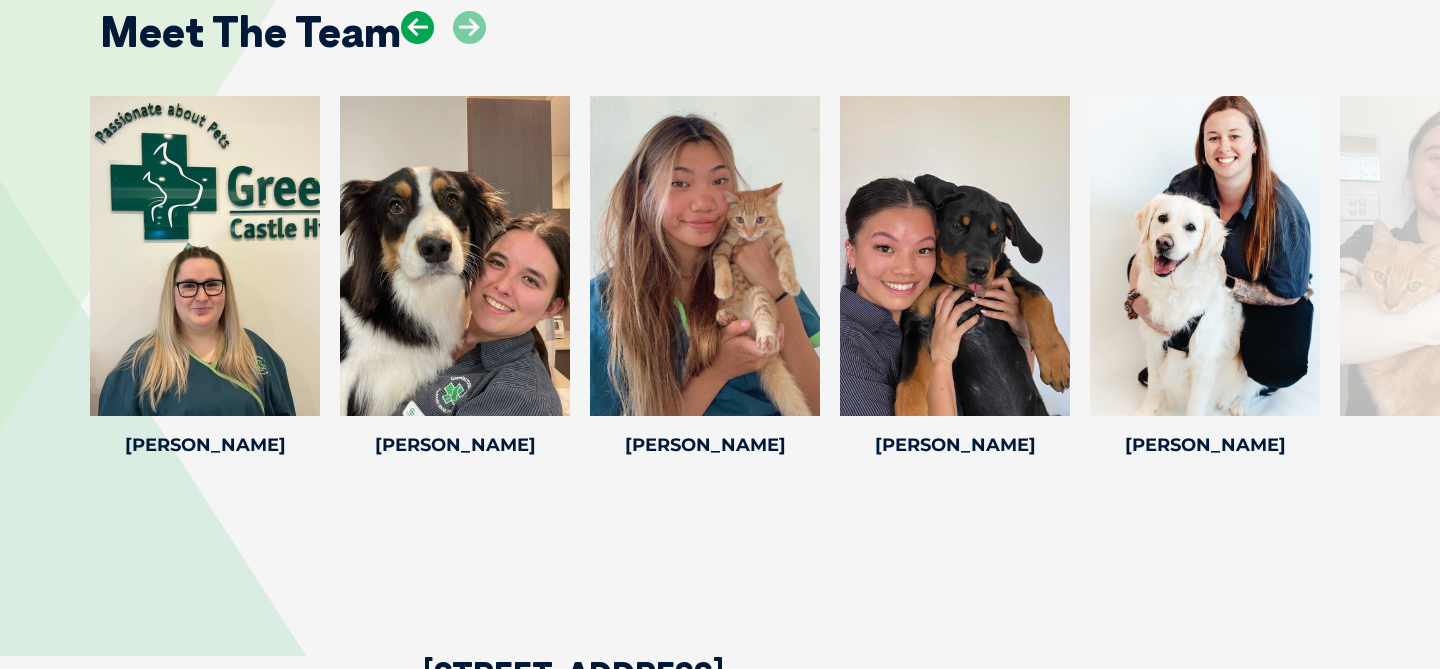 click at bounding box center (417, 27) 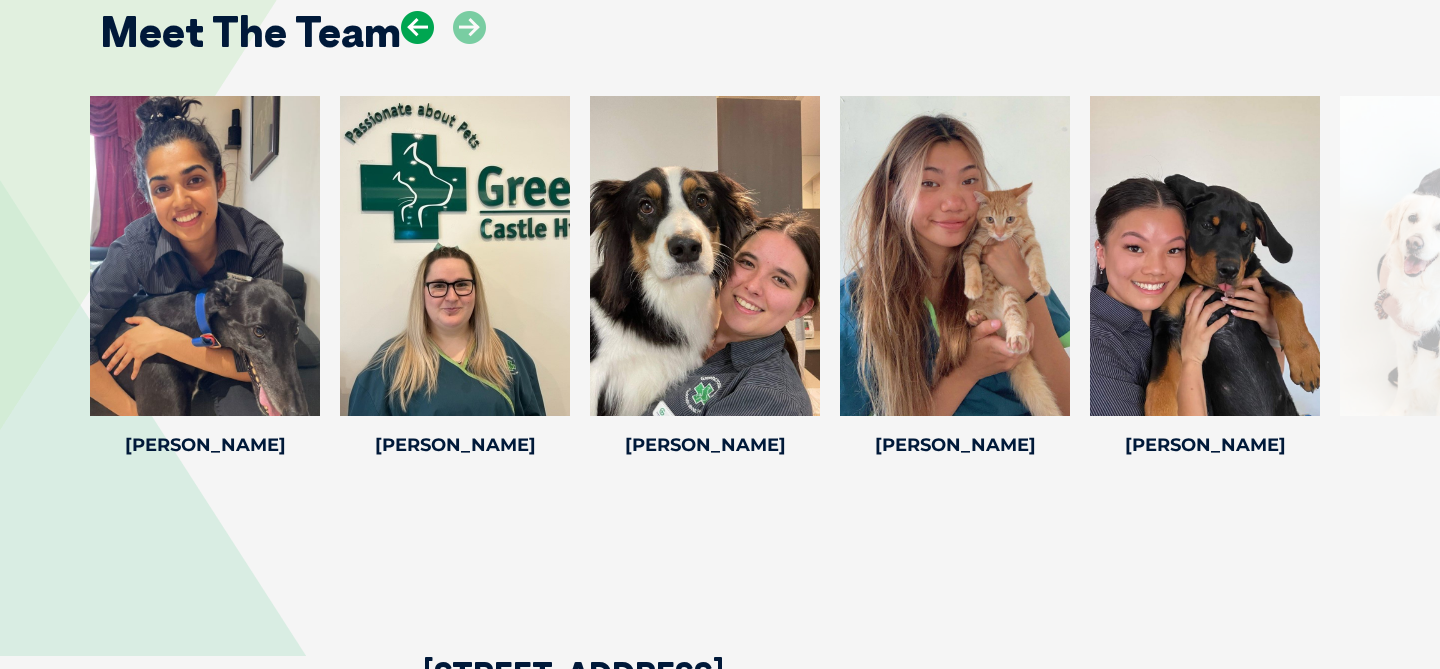 click at bounding box center (417, 27) 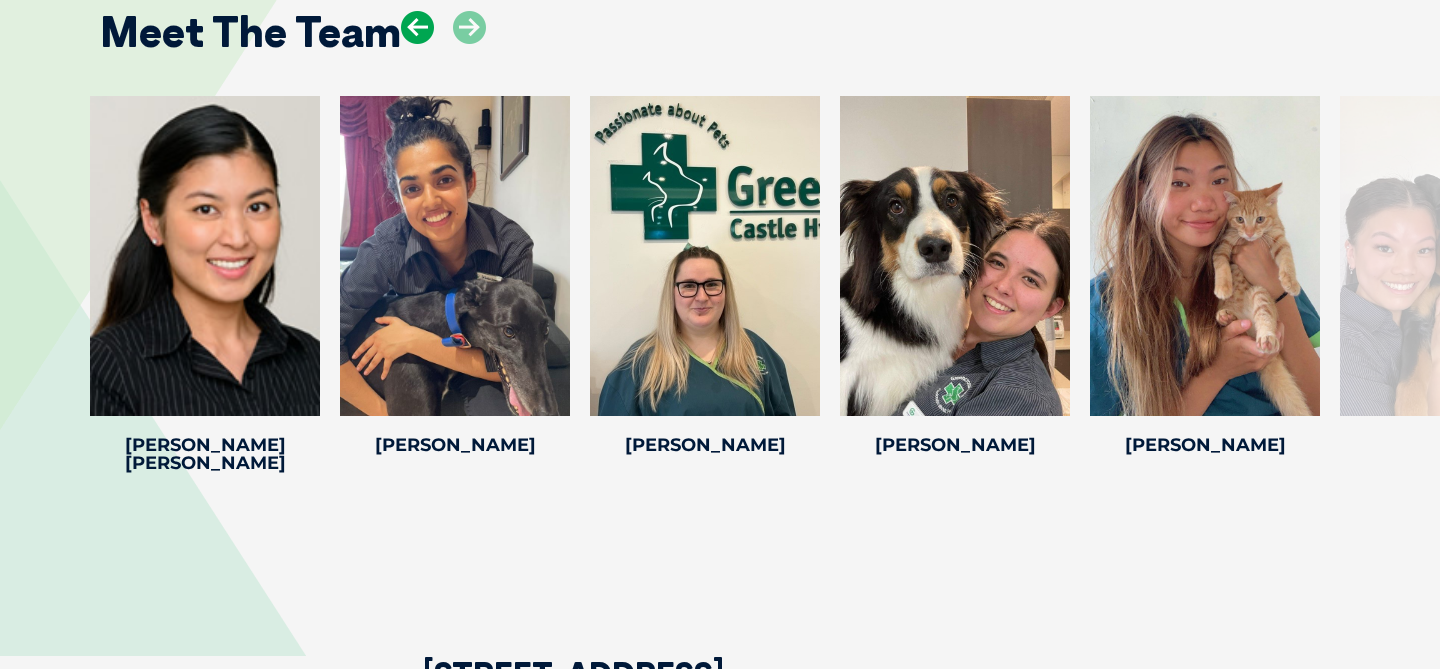 click at bounding box center (417, 27) 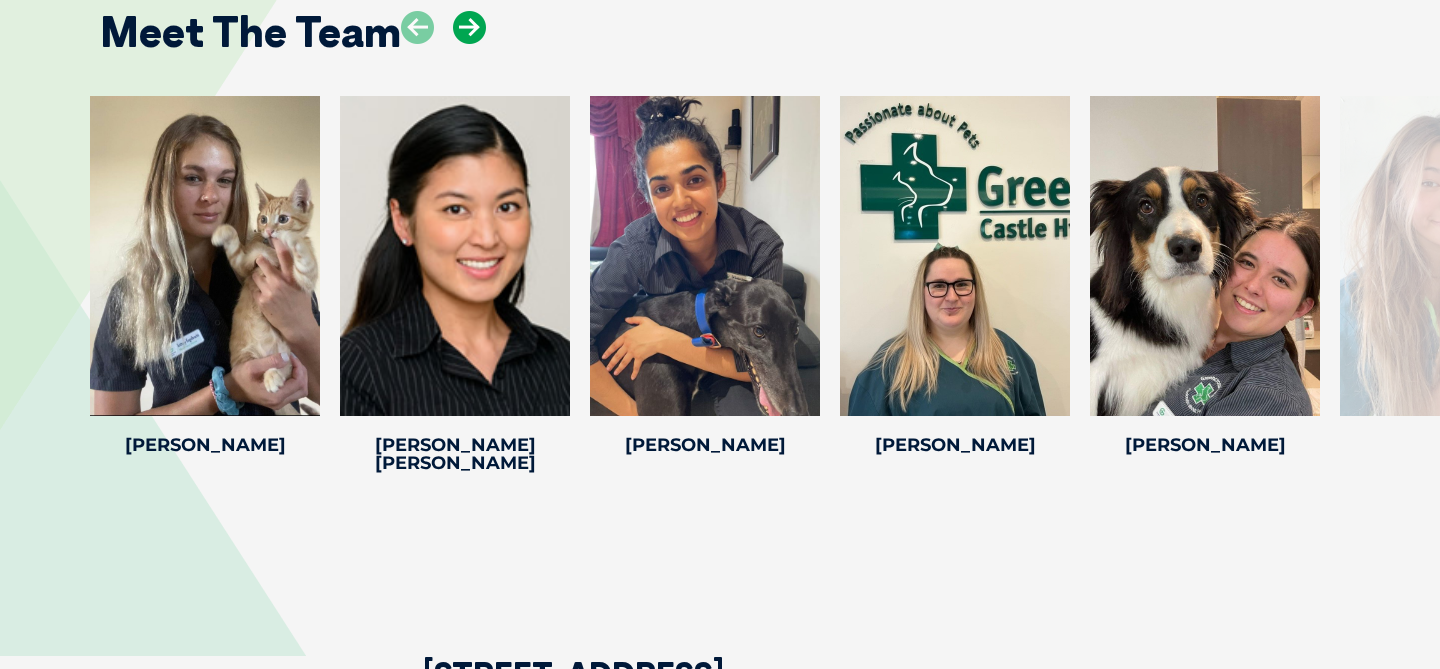 click at bounding box center (469, 27) 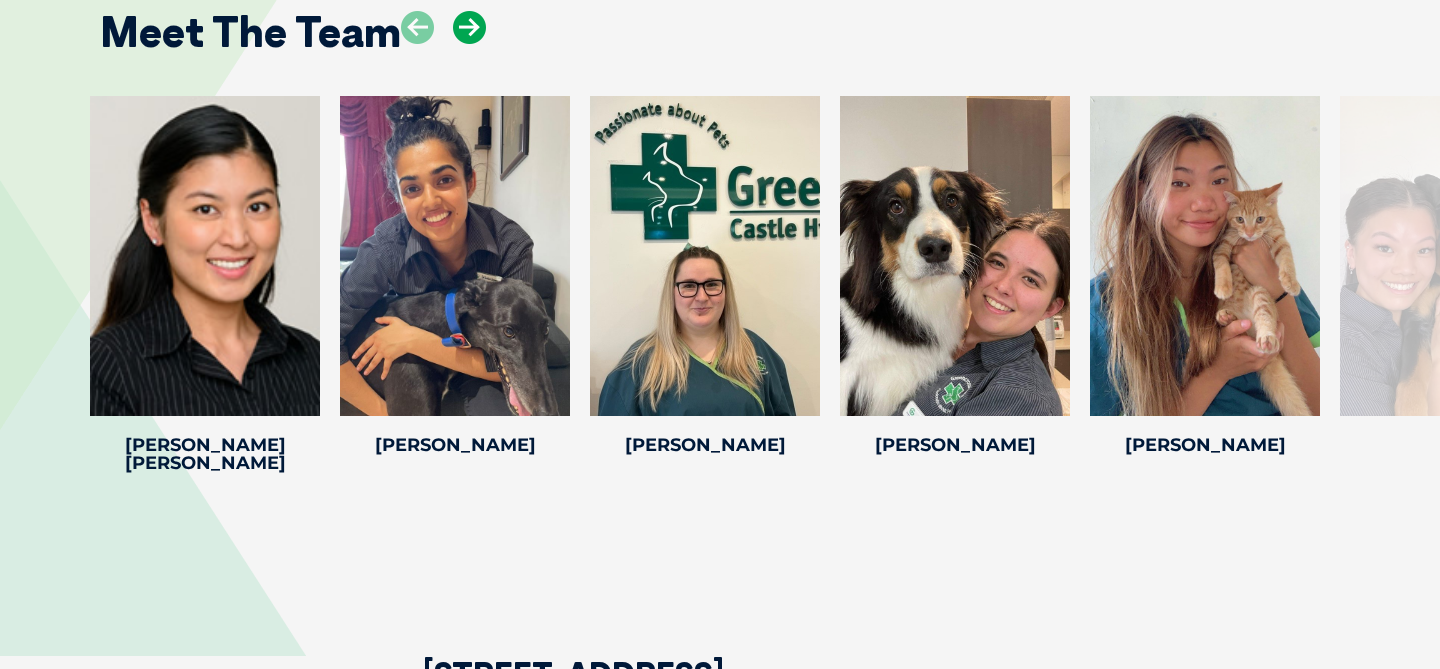 click at bounding box center (469, 27) 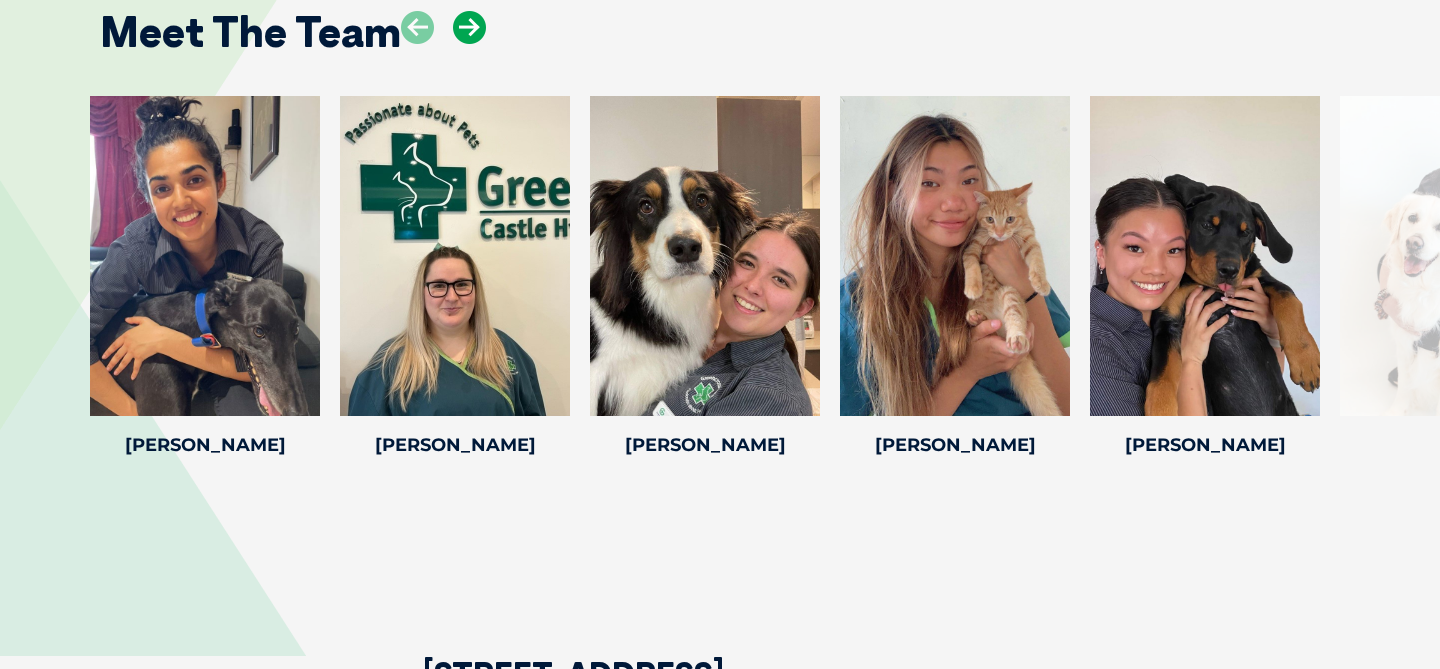 click at bounding box center [469, 27] 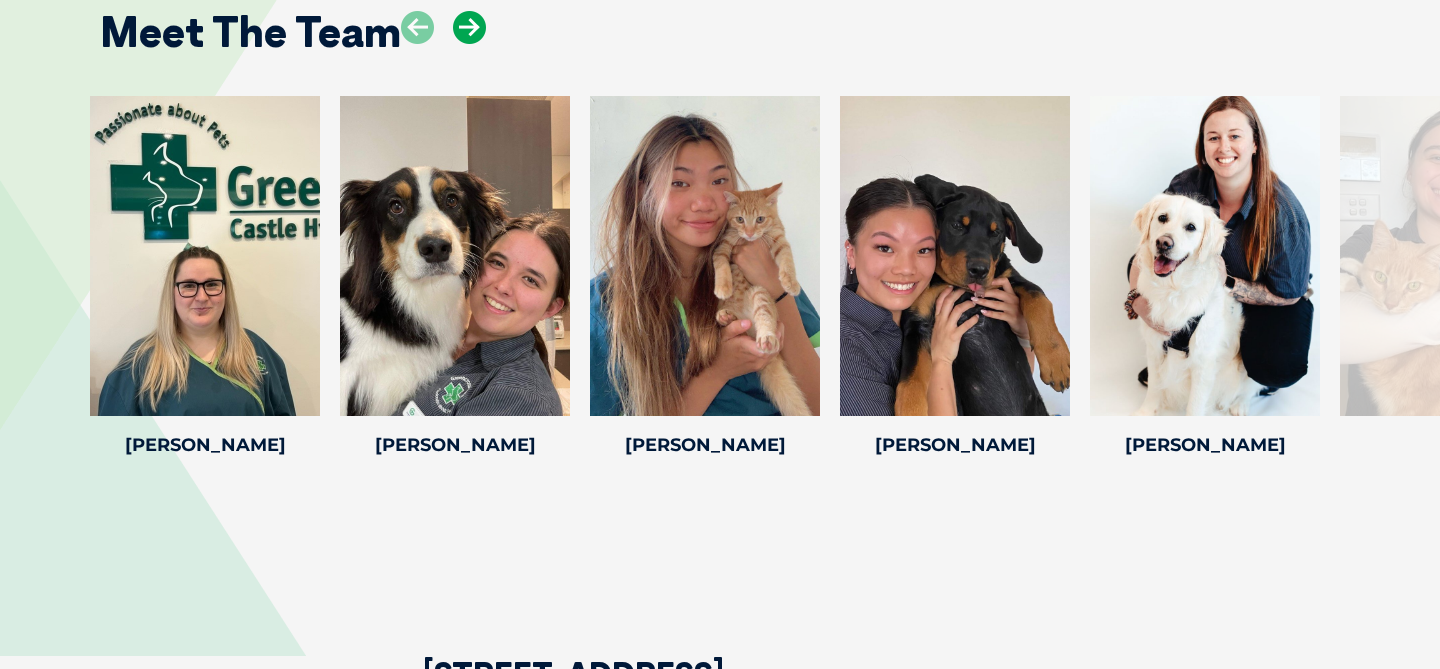 click at bounding box center (469, 27) 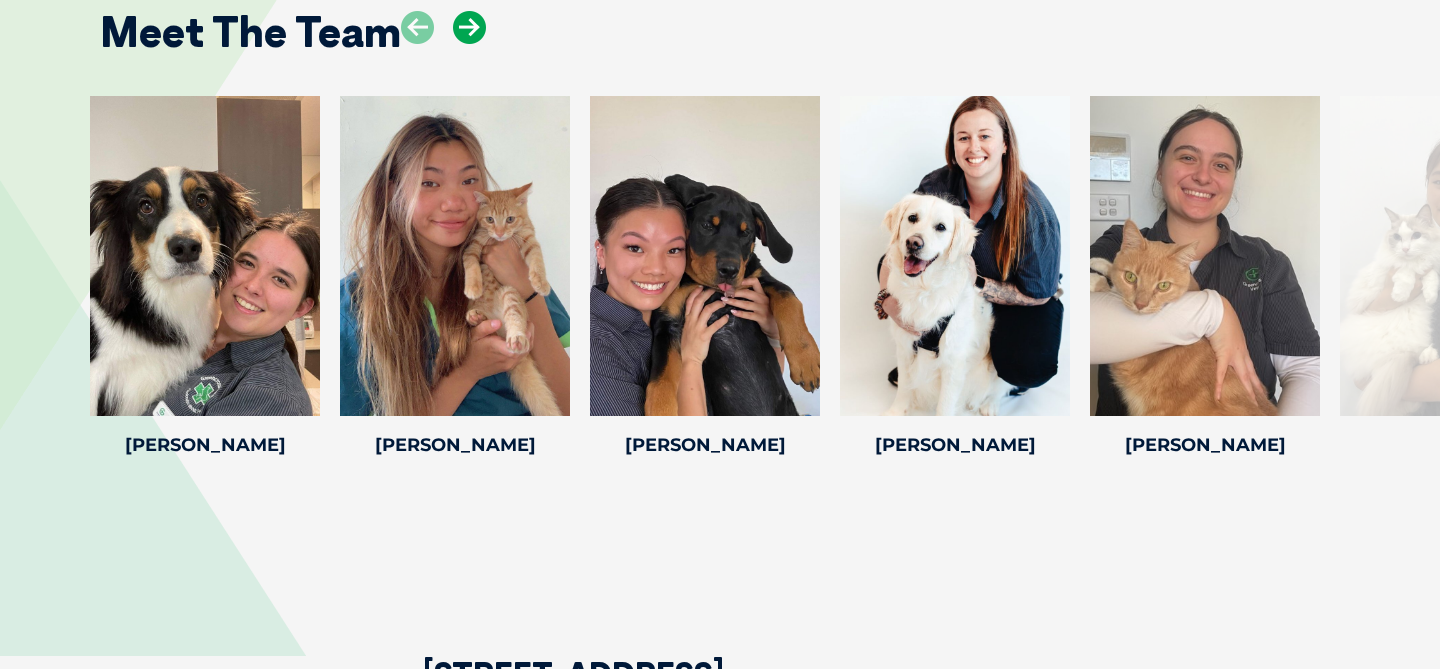 click at bounding box center [469, 27] 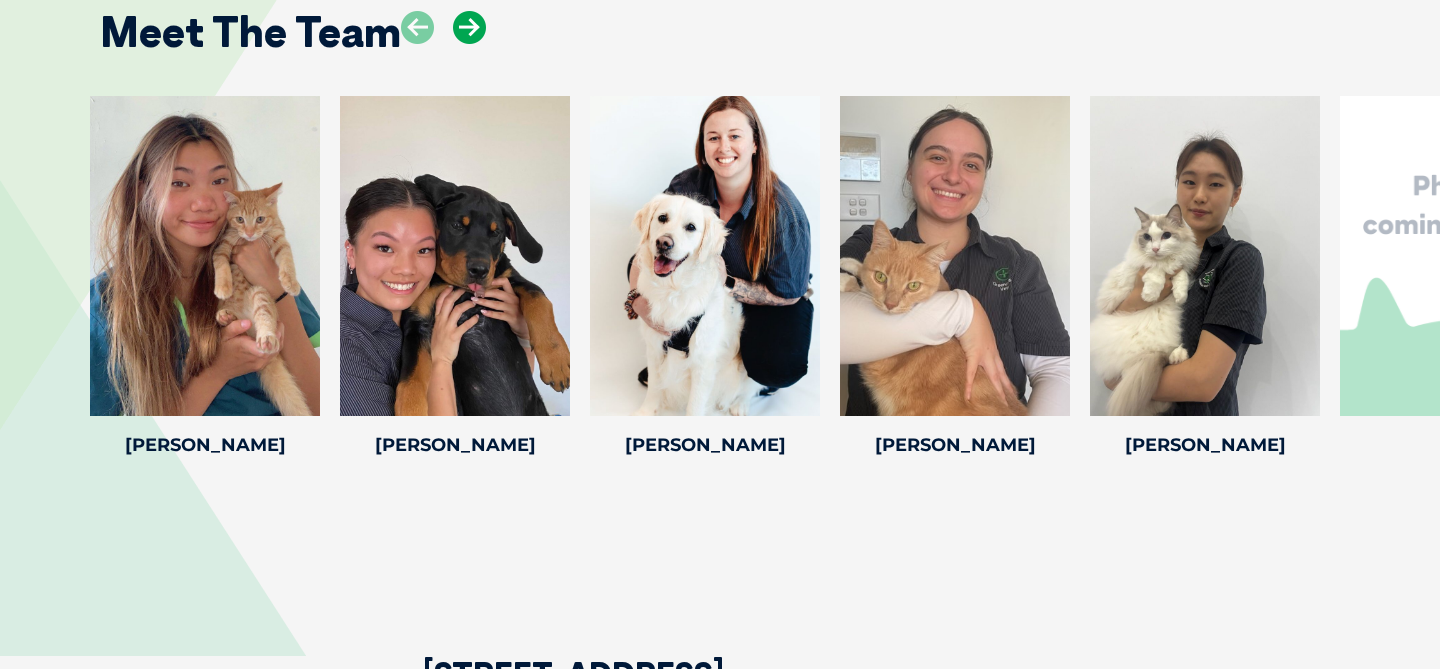 click at bounding box center (469, 27) 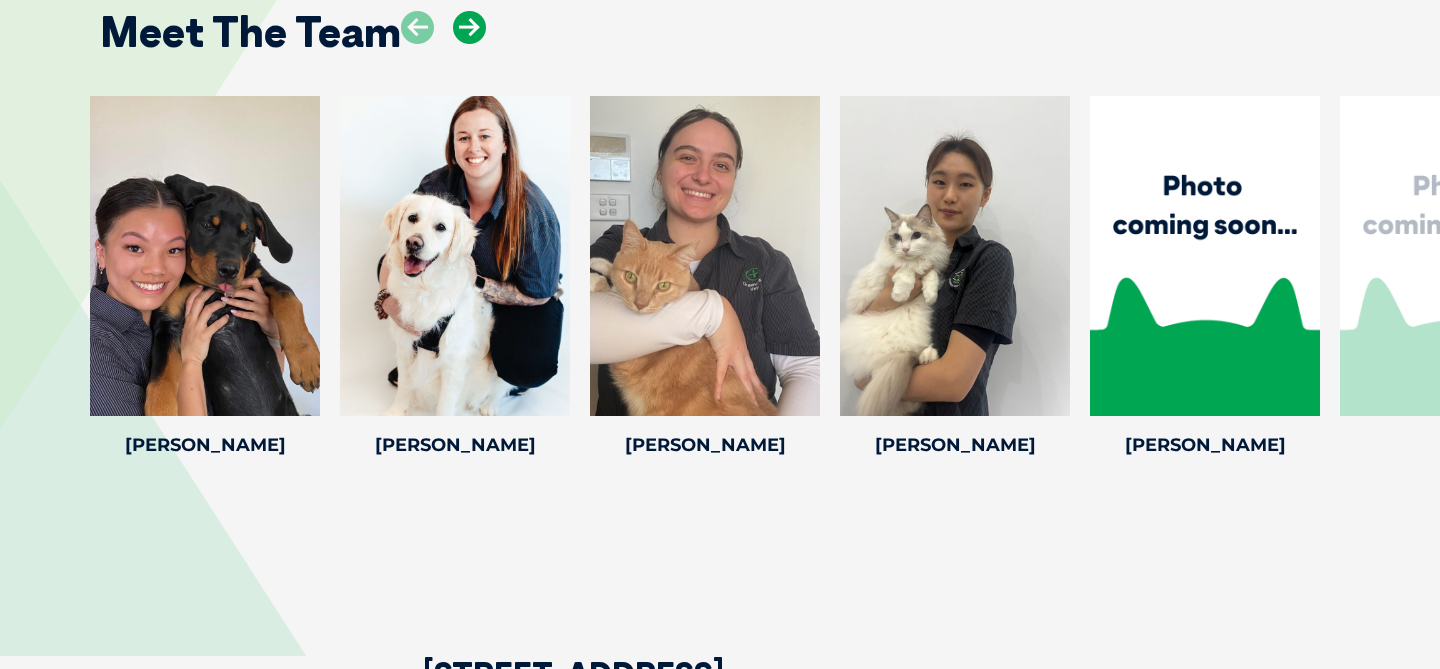 click at bounding box center (469, 27) 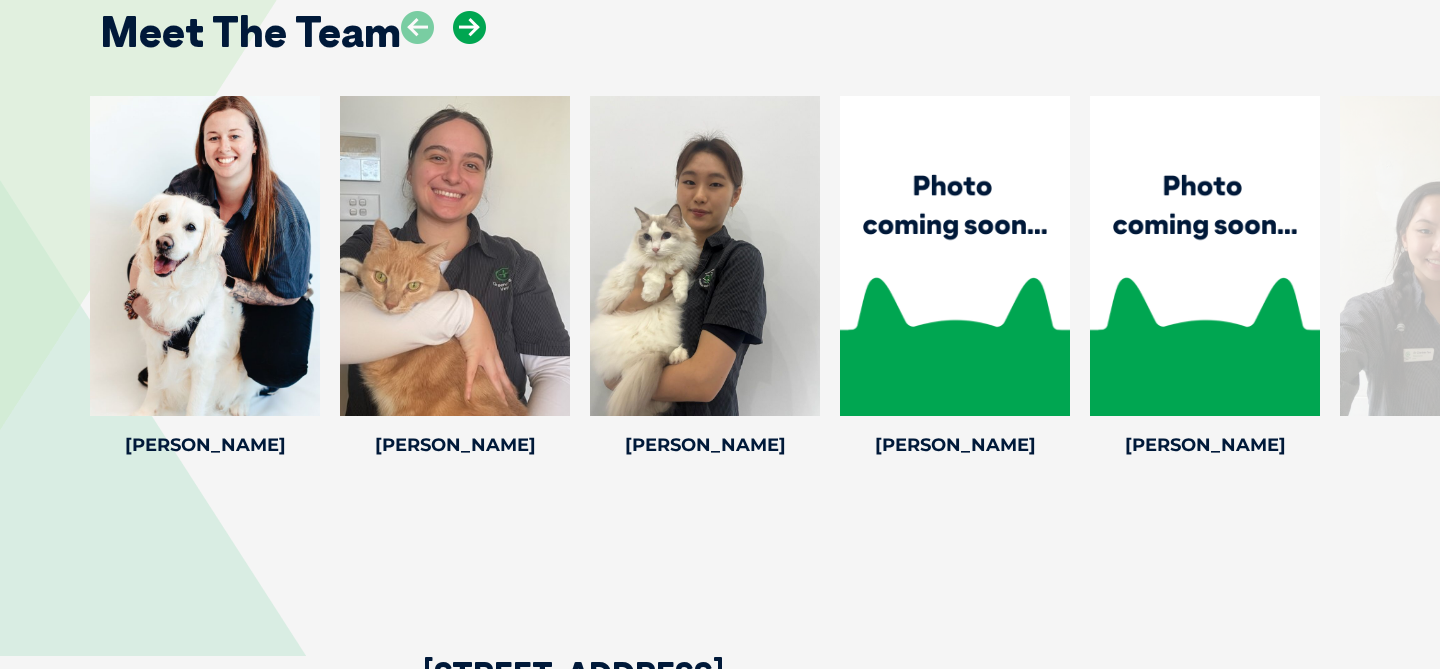 click at bounding box center (469, 27) 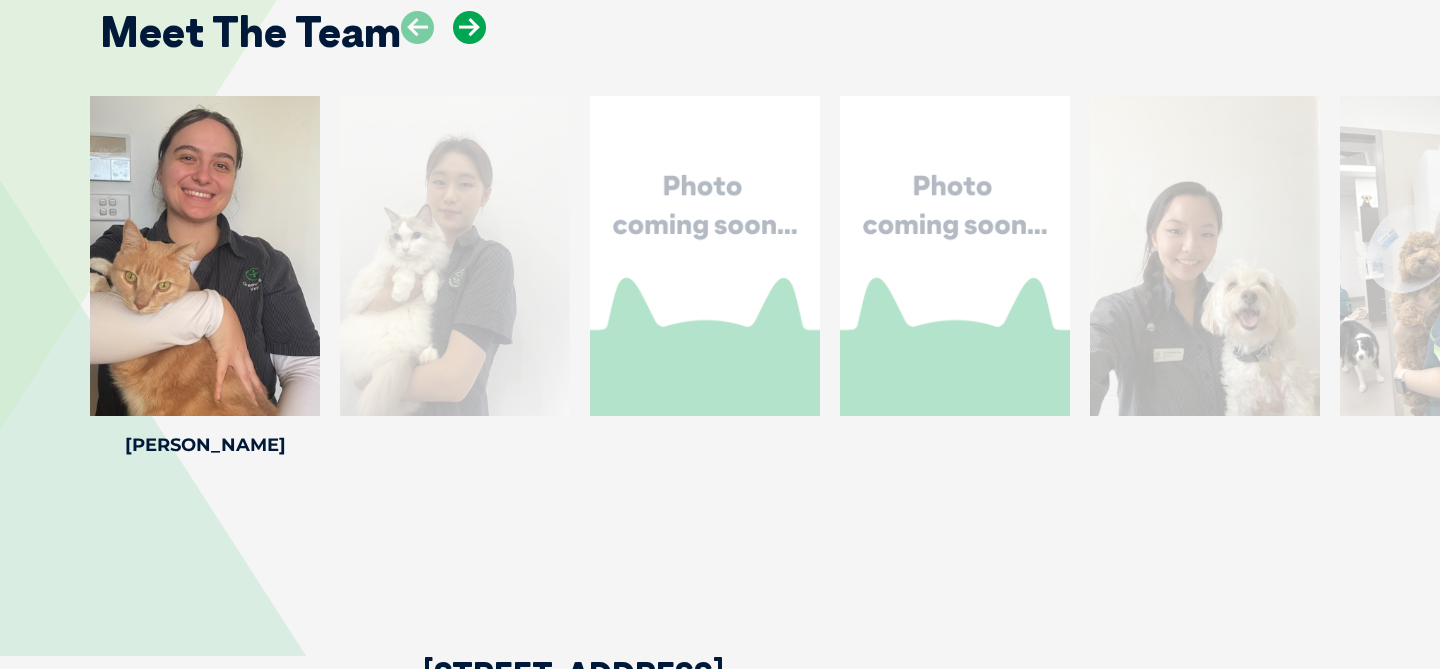 click at bounding box center (469, 27) 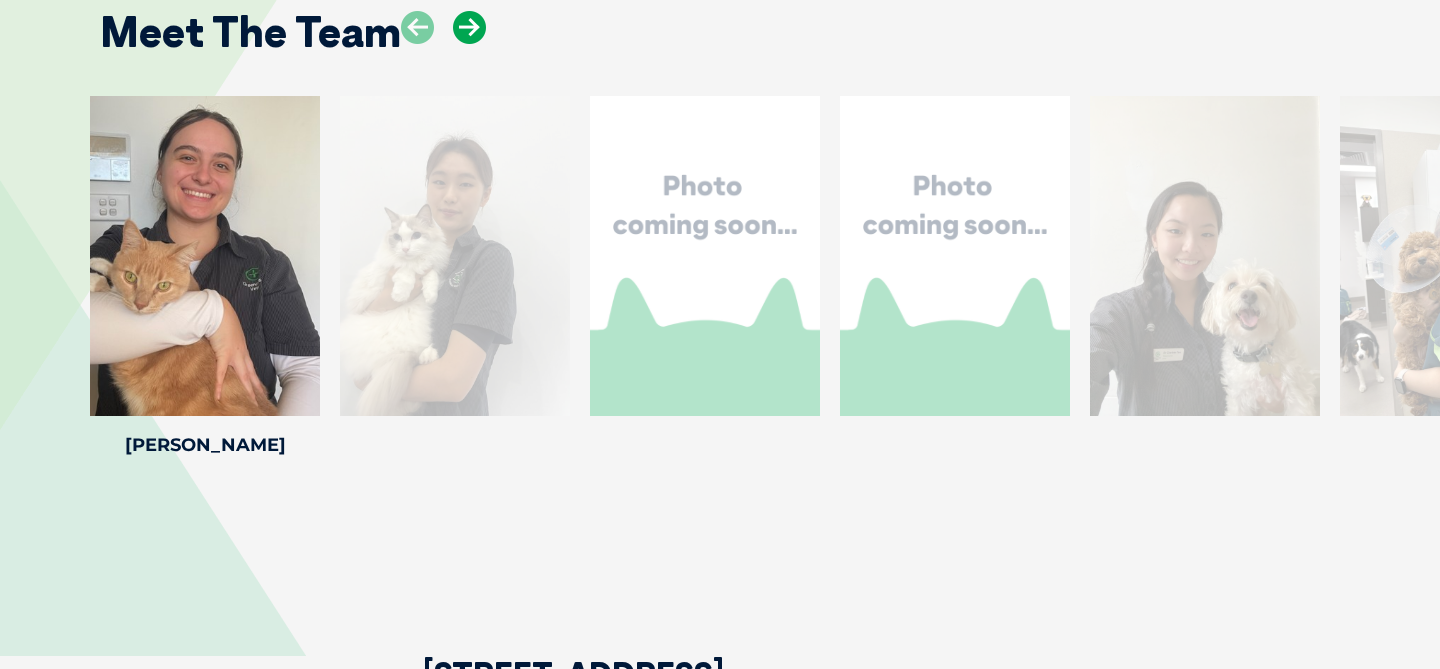 click at bounding box center (469, 27) 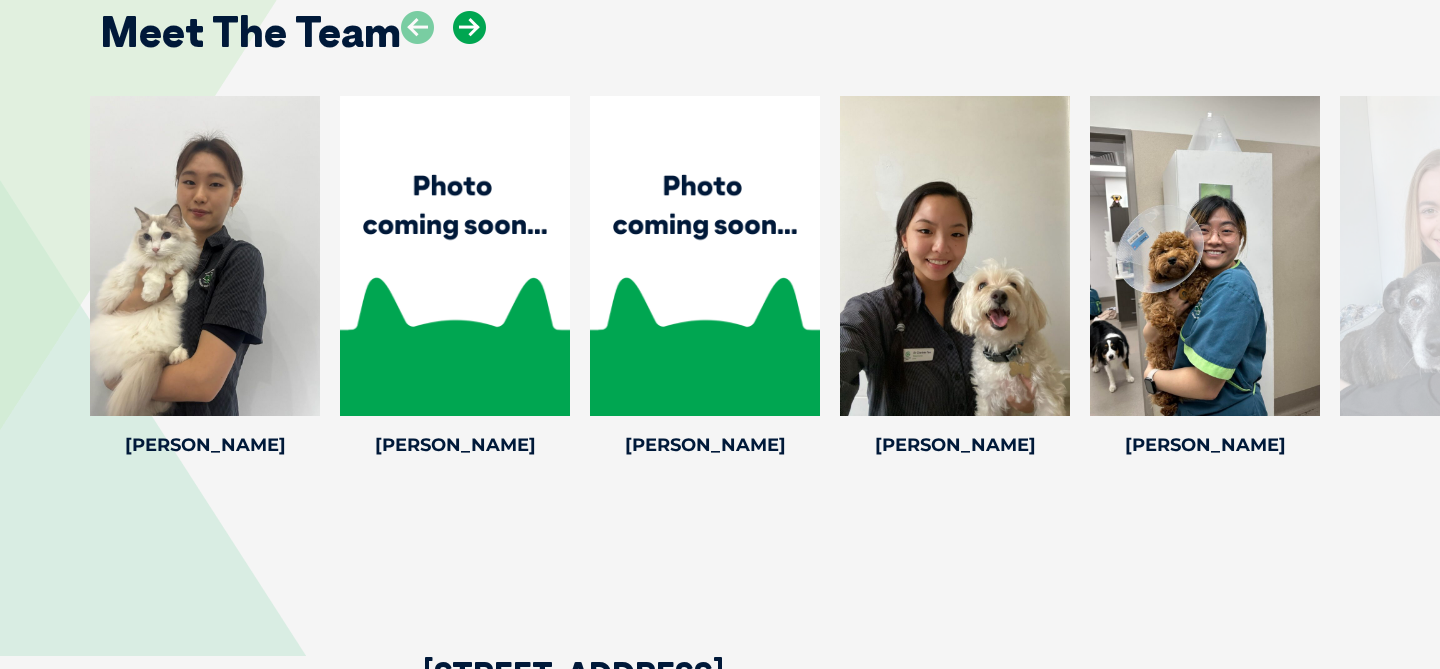 click at bounding box center [469, 27] 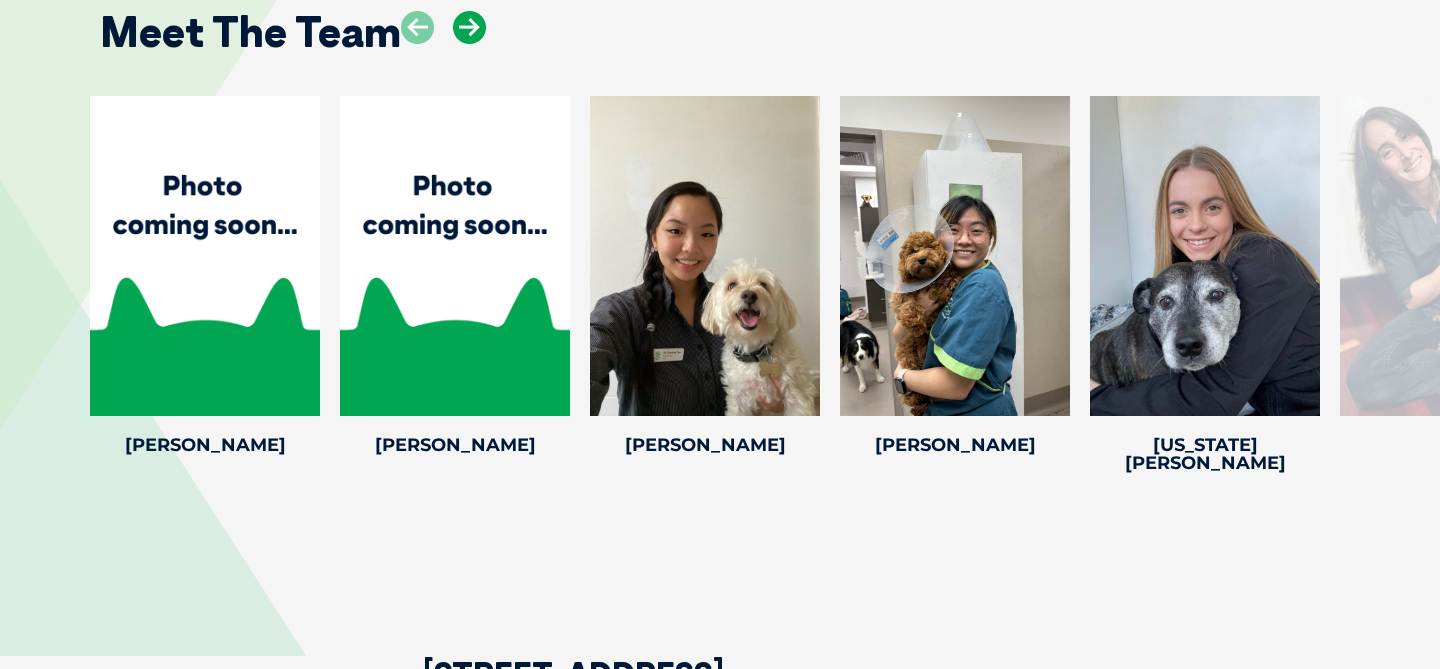 click at bounding box center (469, 27) 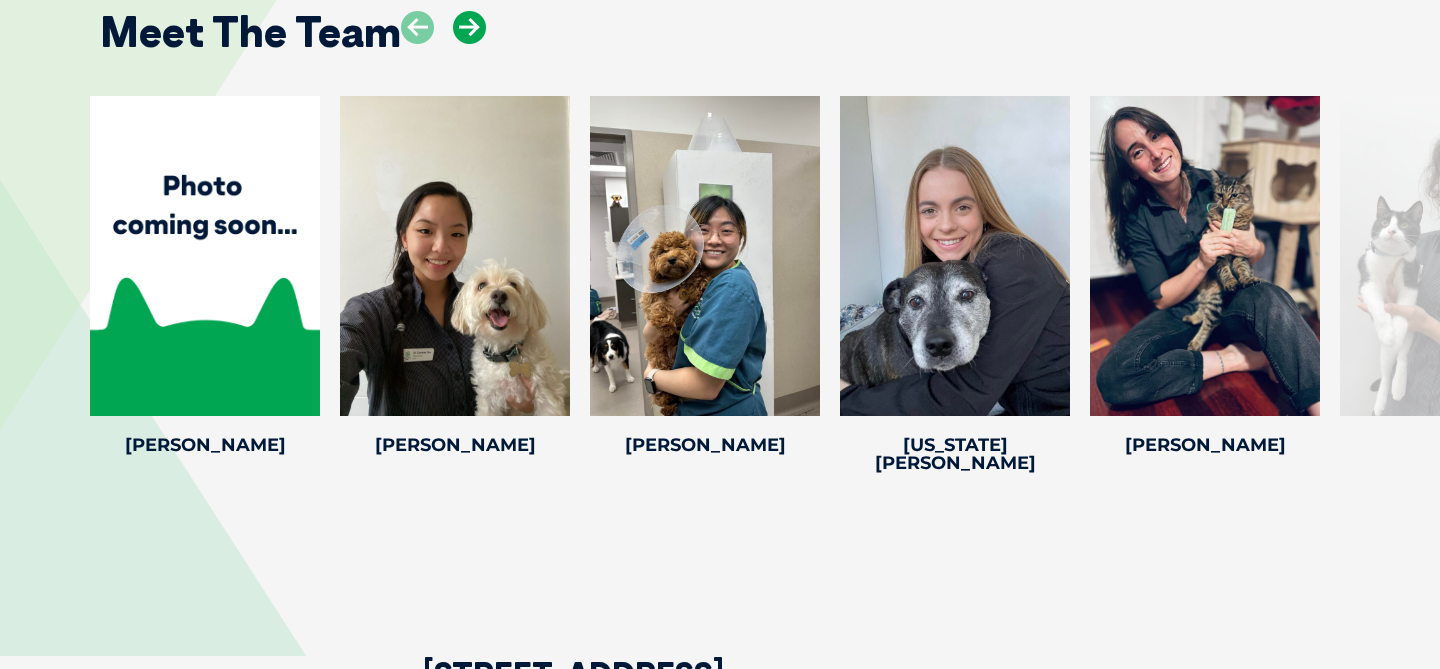 click at bounding box center [469, 27] 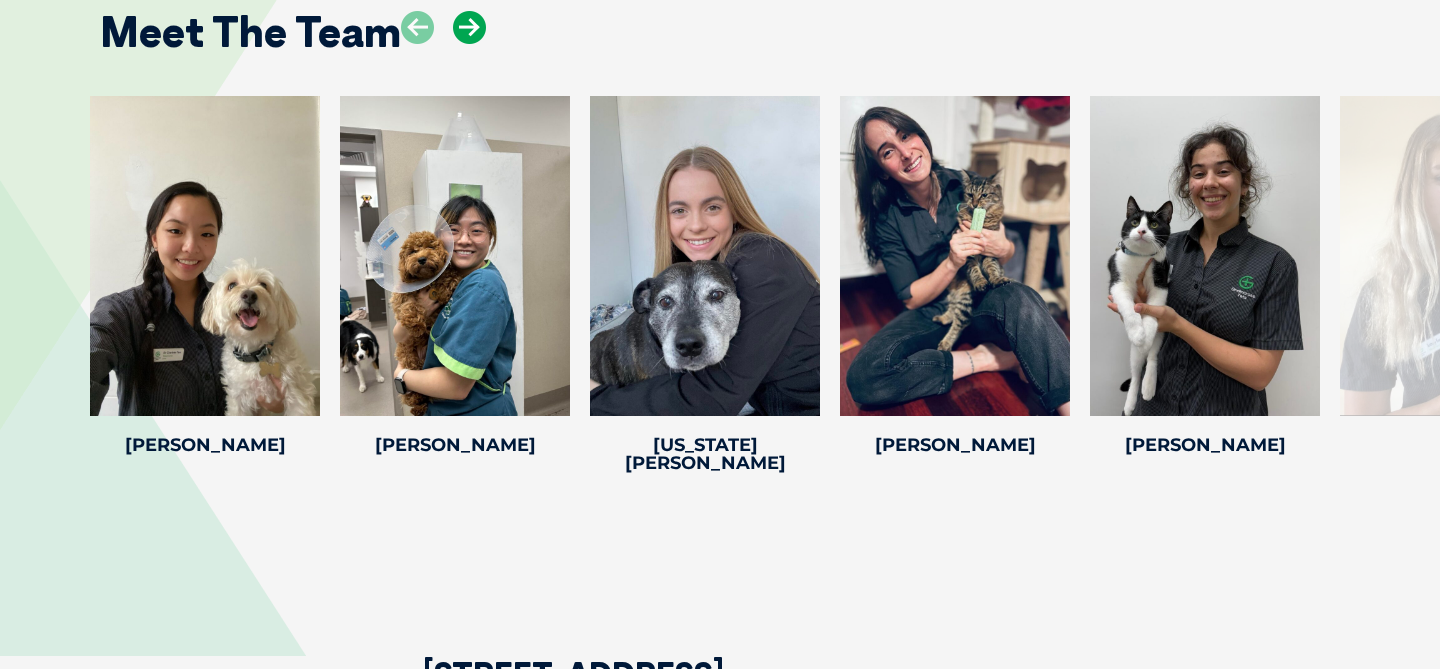 click at bounding box center [469, 27] 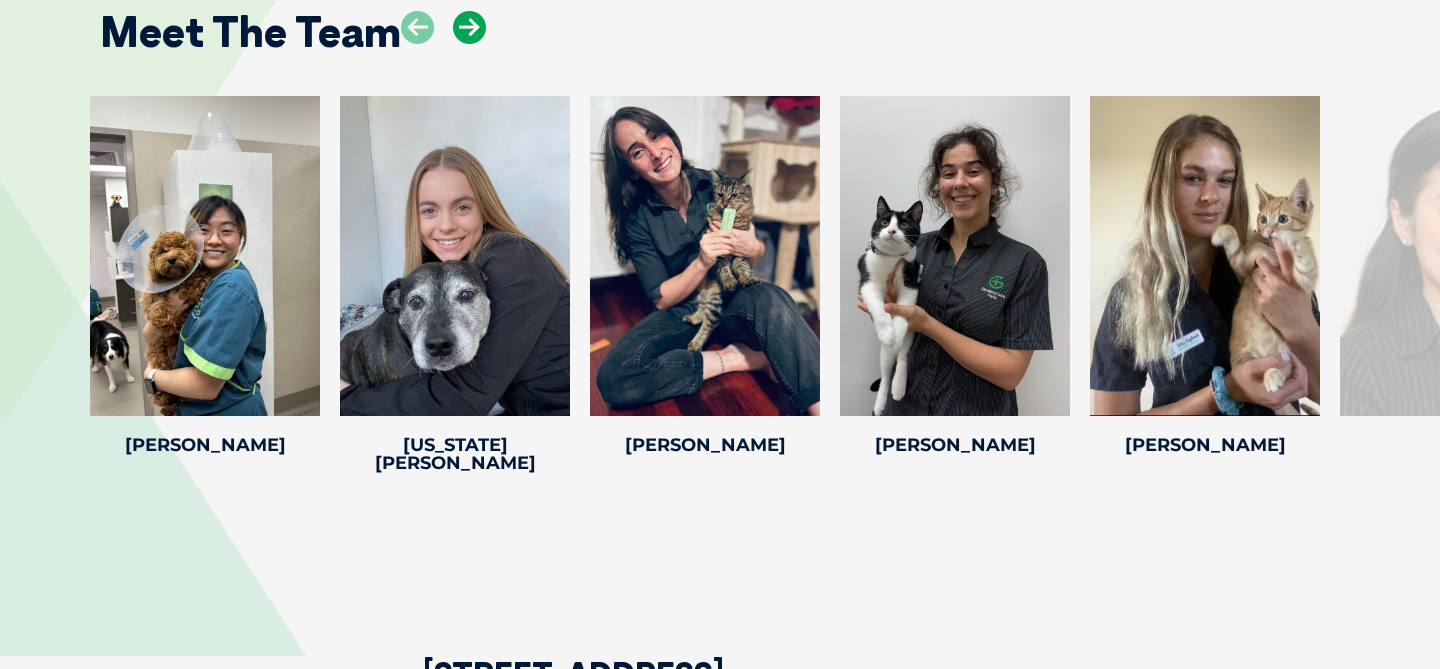 click at bounding box center (469, 27) 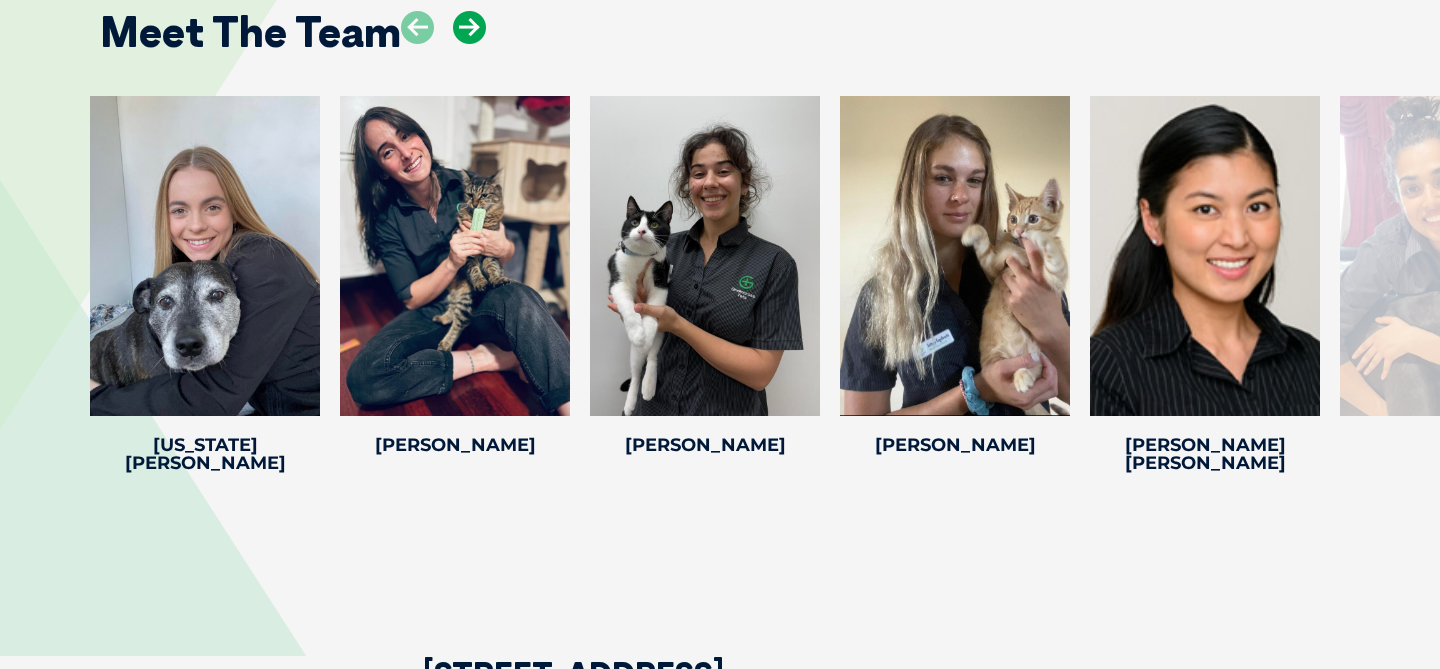 click at bounding box center (469, 27) 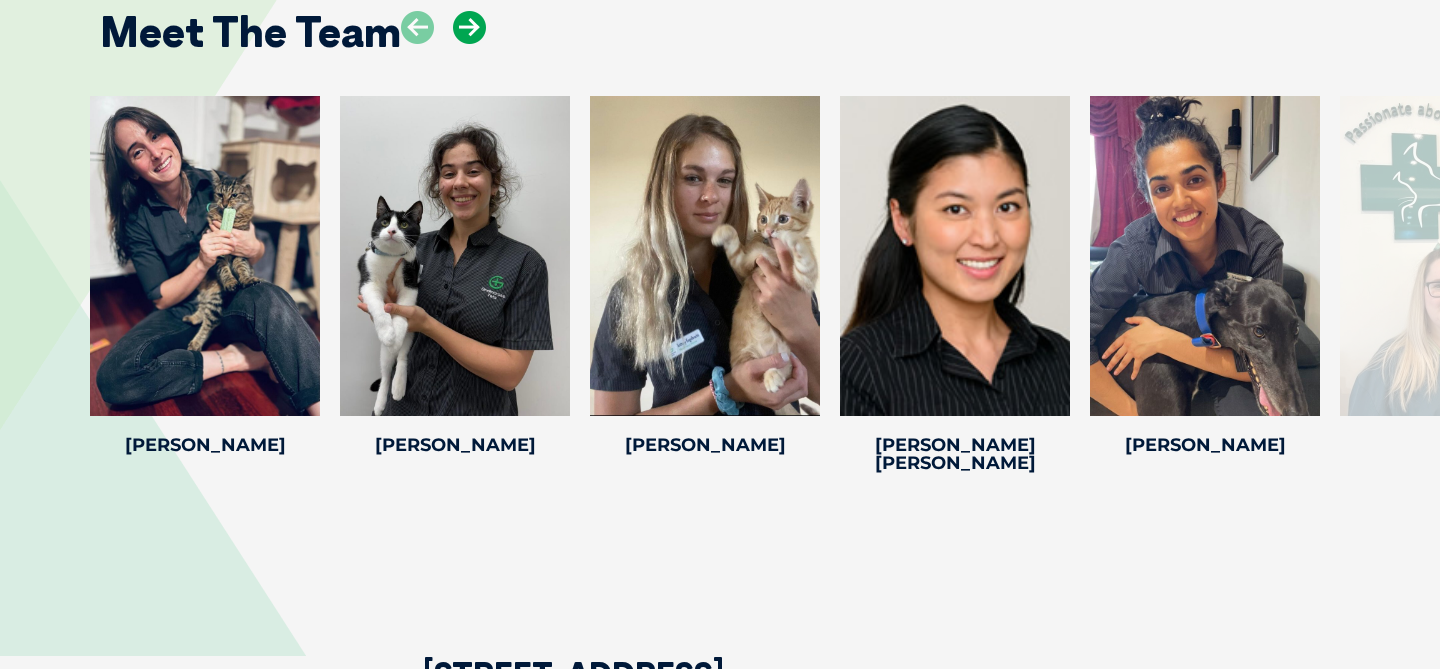 click at bounding box center (469, 27) 